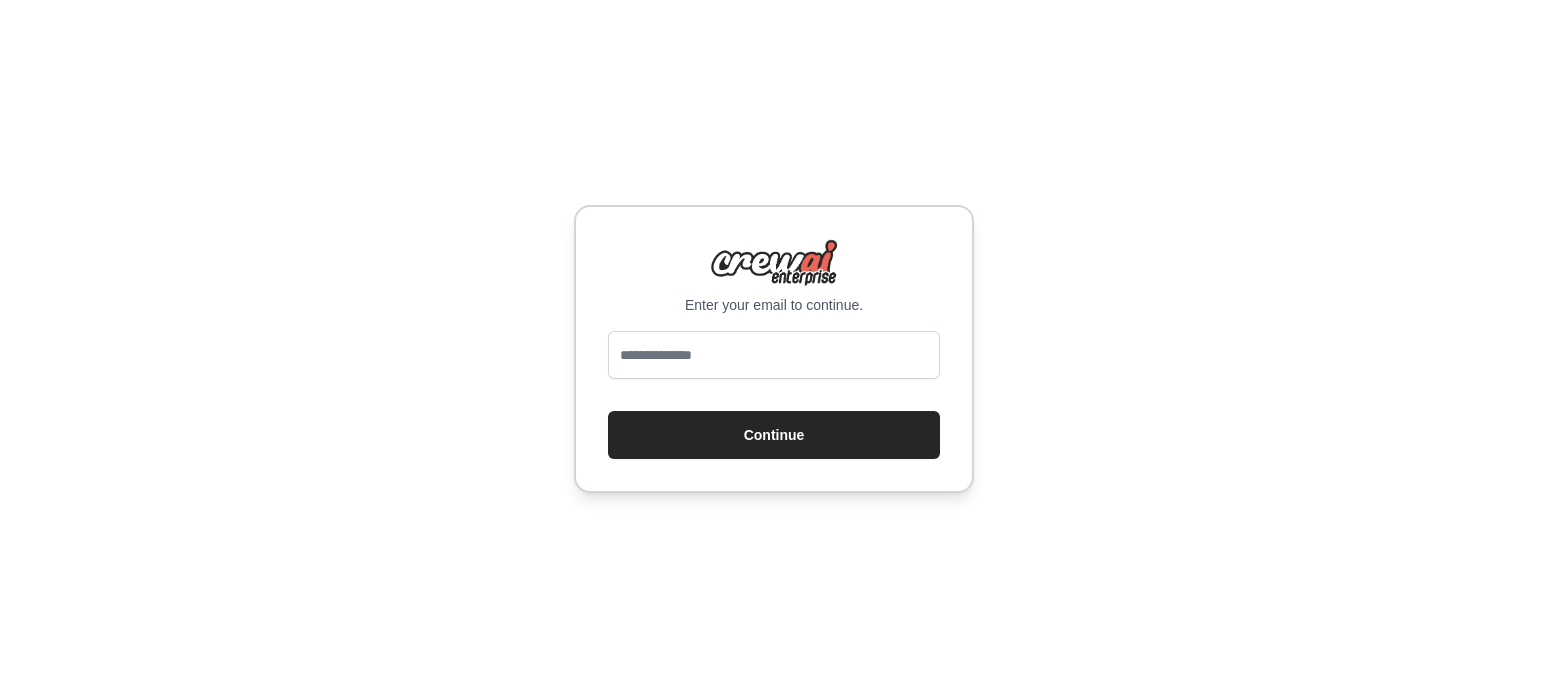 scroll, scrollTop: 0, scrollLeft: 0, axis: both 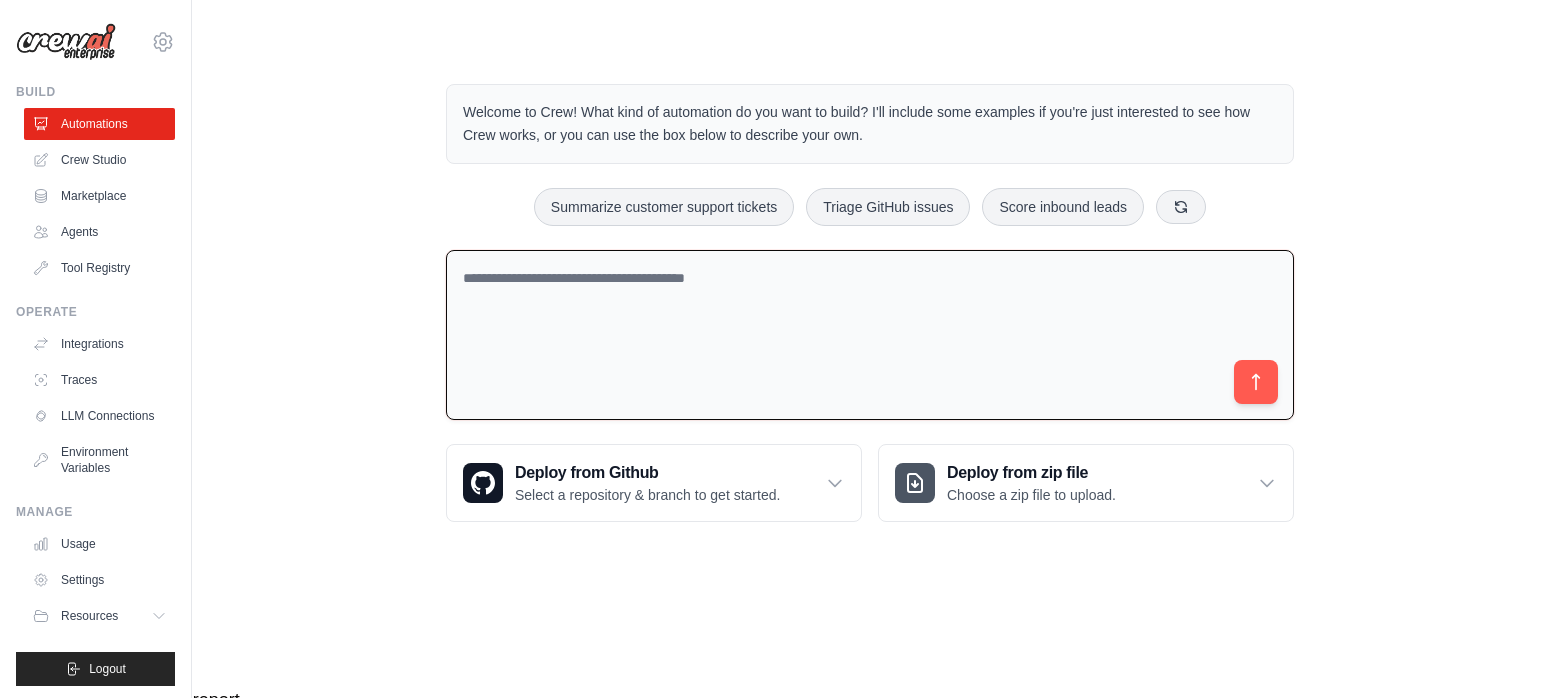 drag, startPoint x: 480, startPoint y: 286, endPoint x: 356, endPoint y: 173, distance: 167.76471 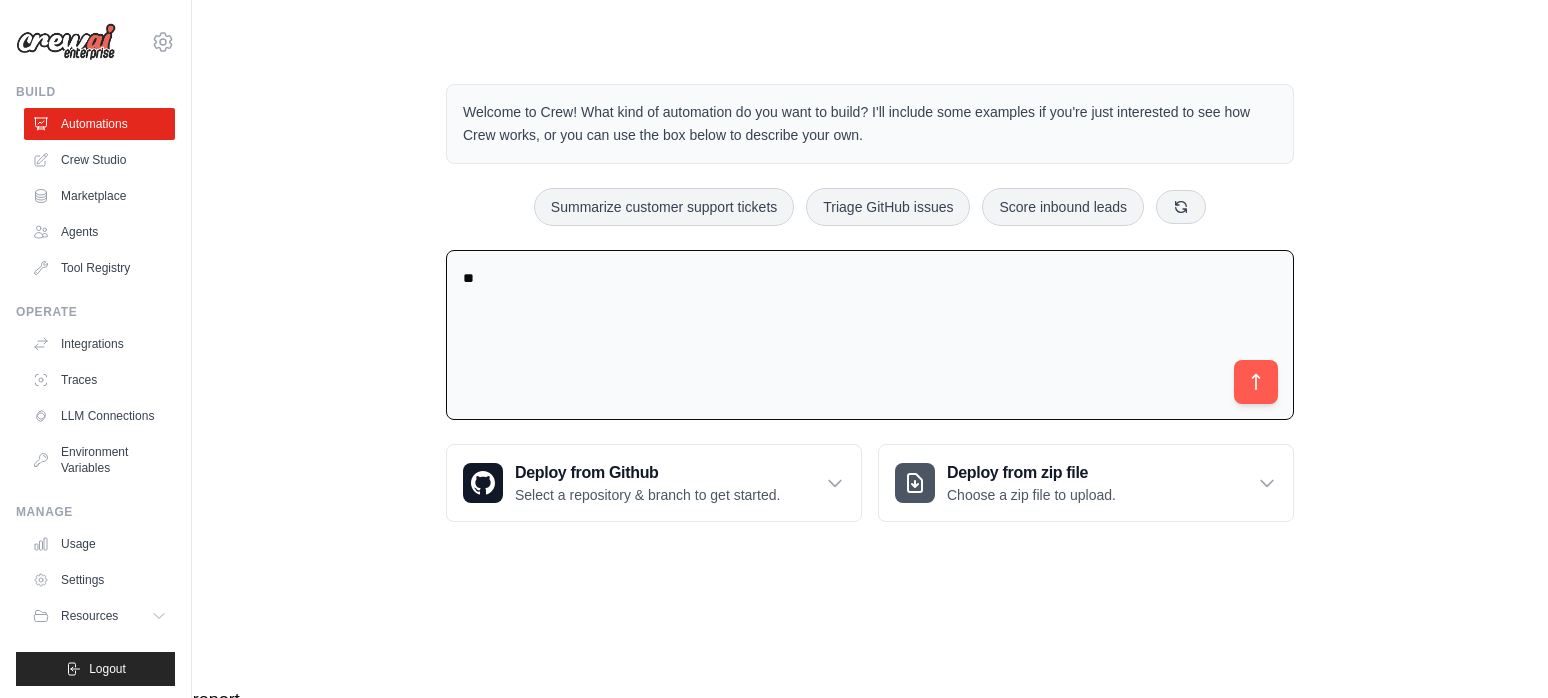 type on "*" 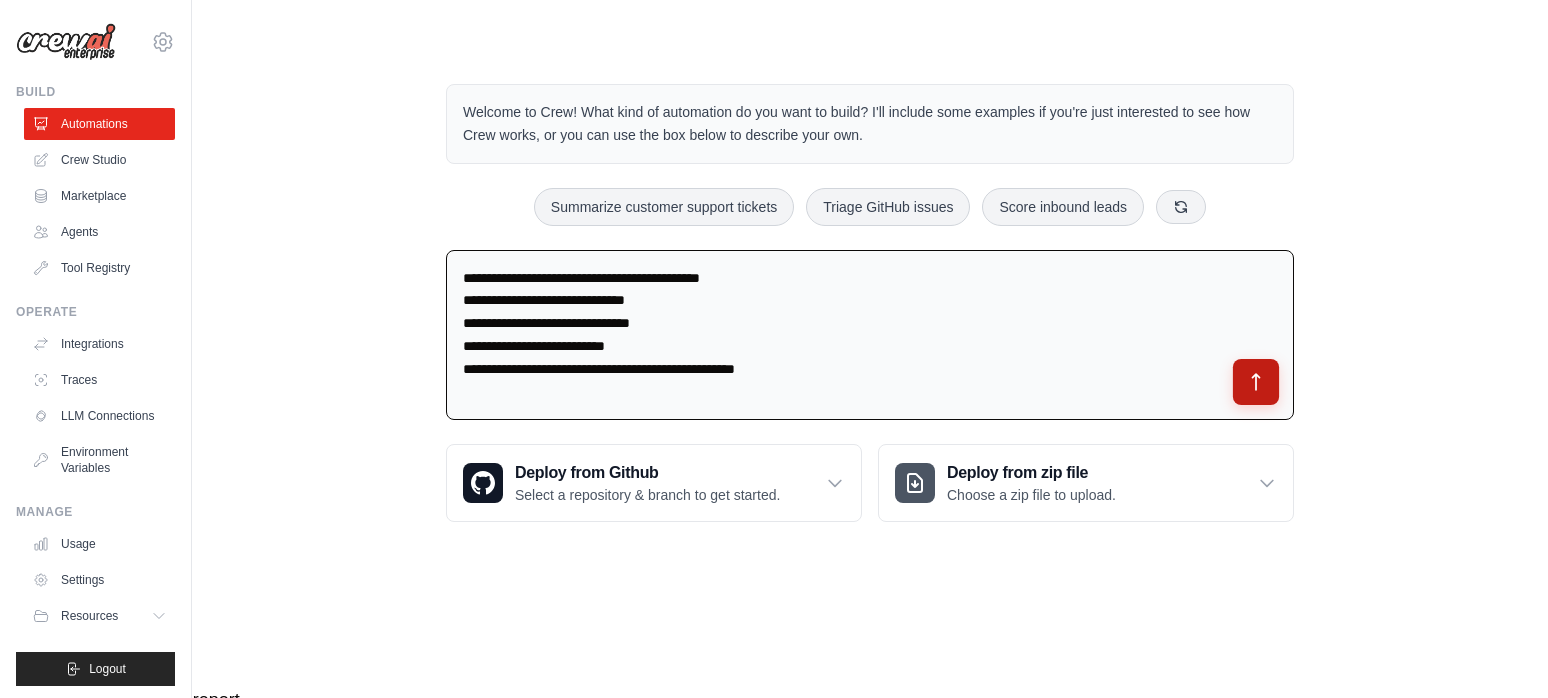 type on "**********" 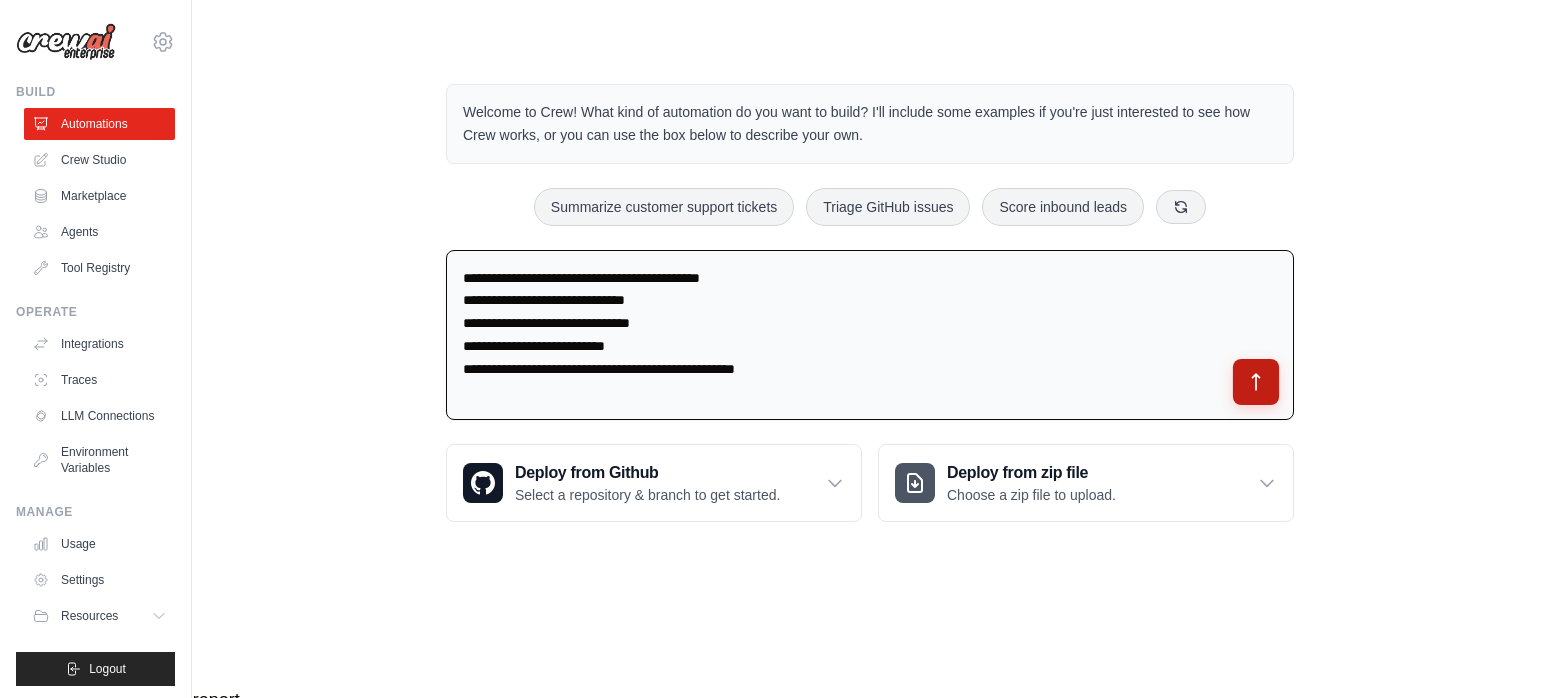 click 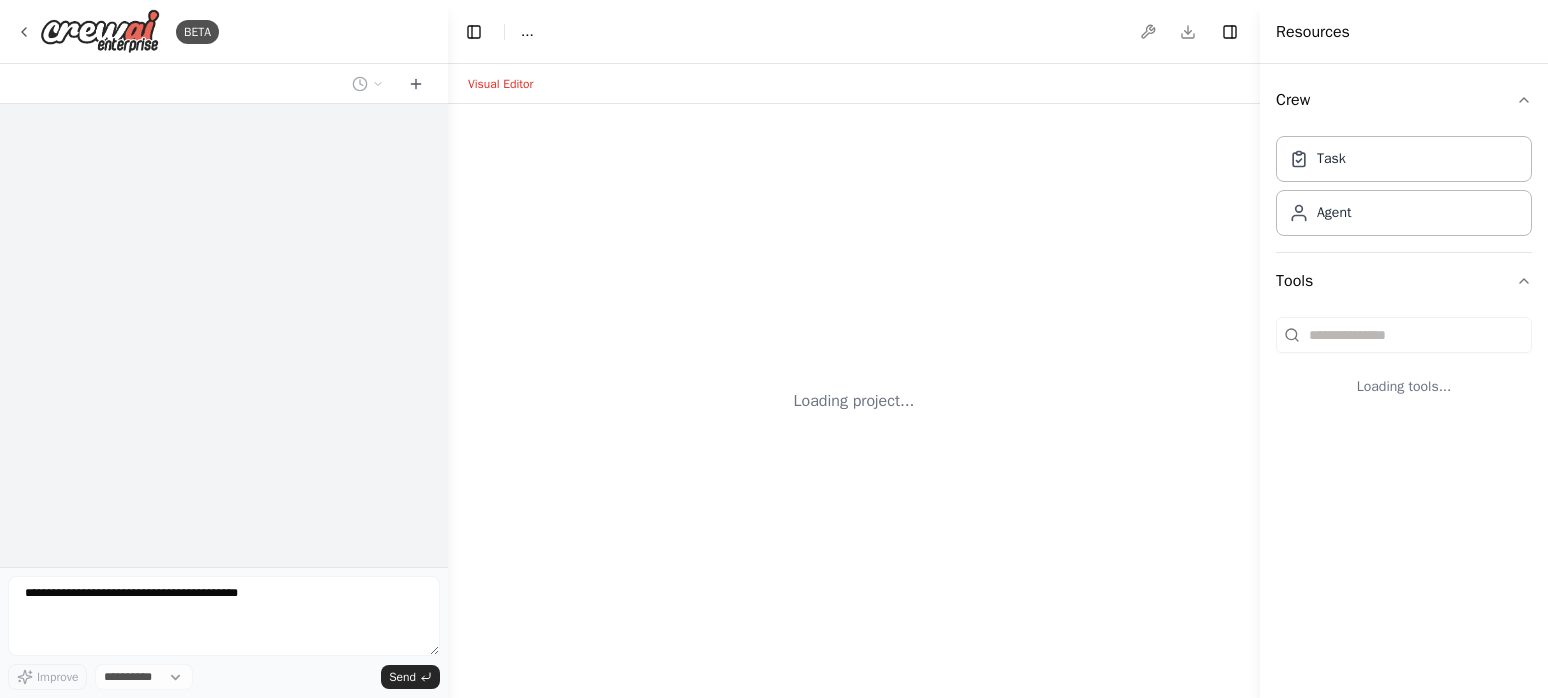 scroll, scrollTop: 0, scrollLeft: 0, axis: both 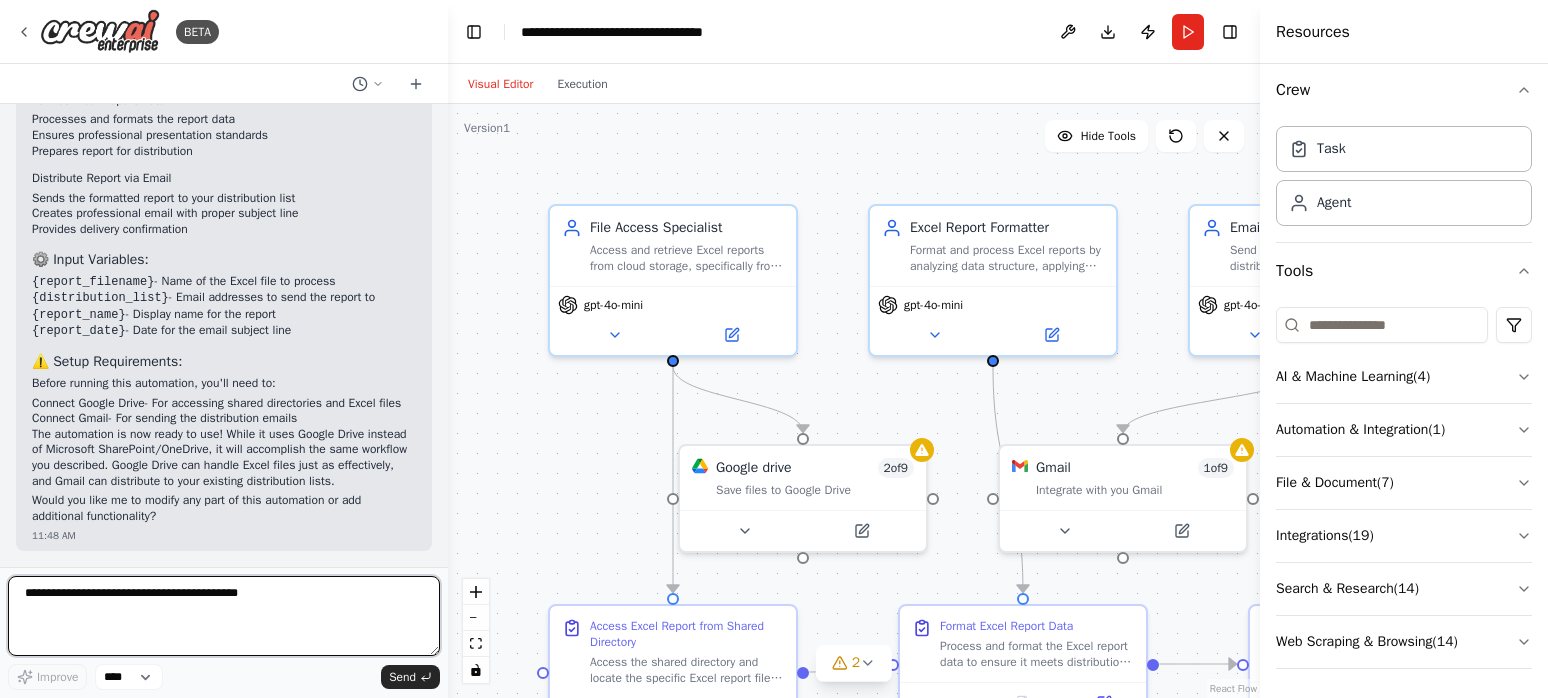 click at bounding box center (224, 616) 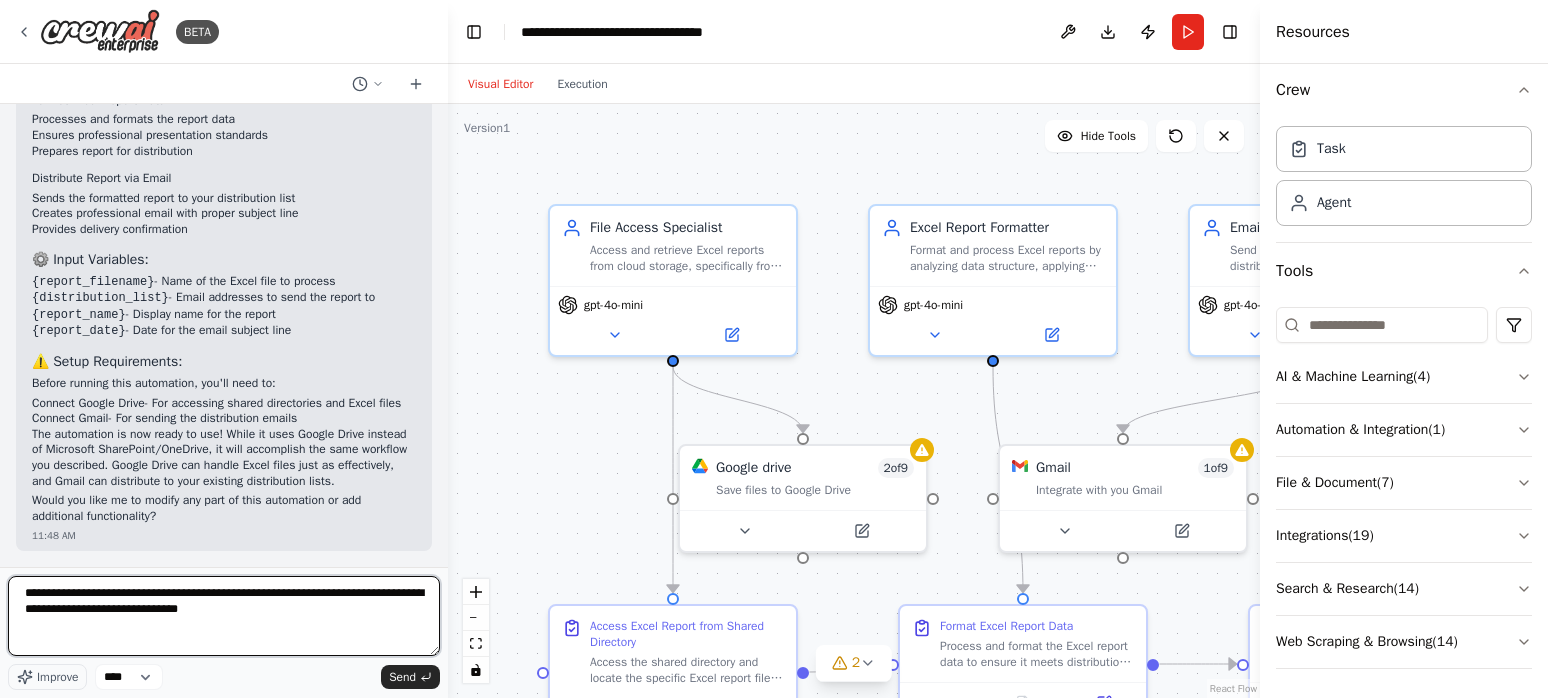 type on "**********" 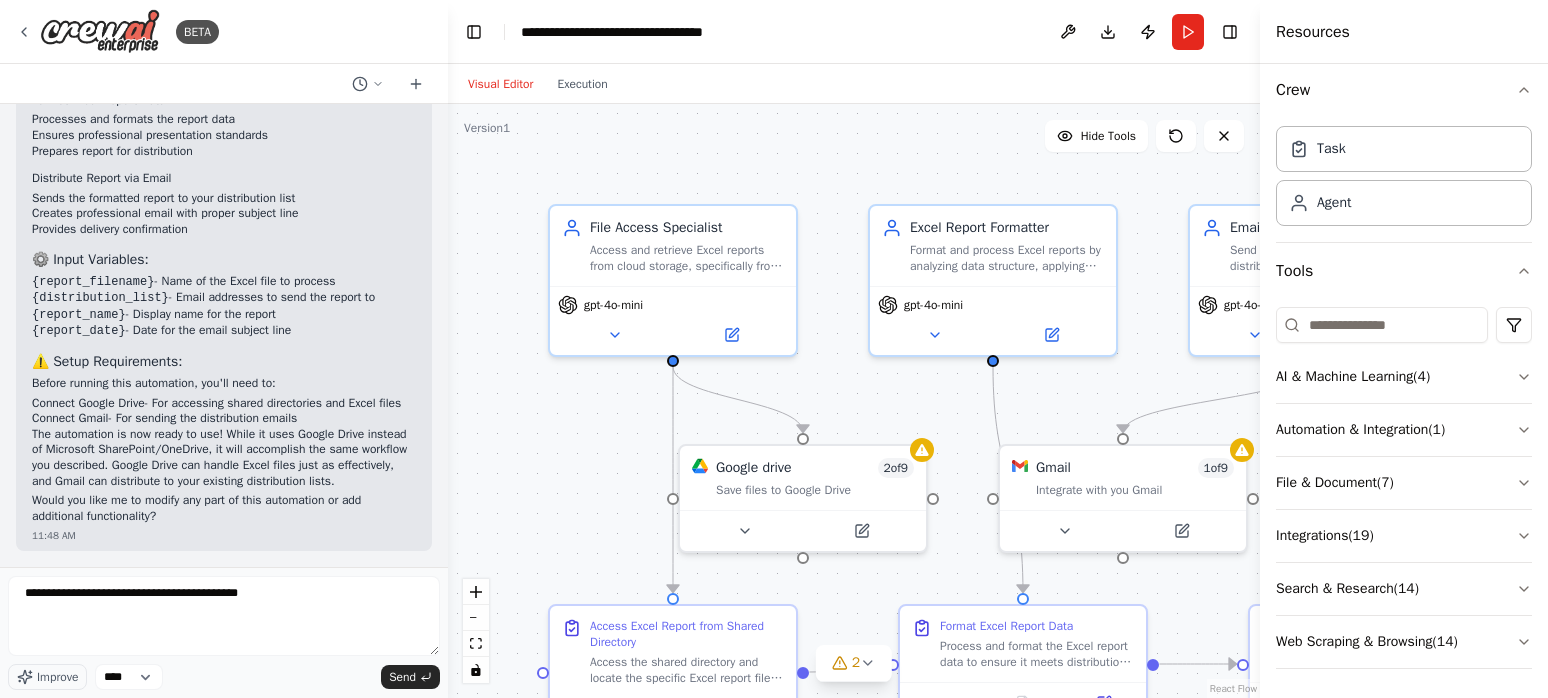 scroll, scrollTop: 3260, scrollLeft: 0, axis: vertical 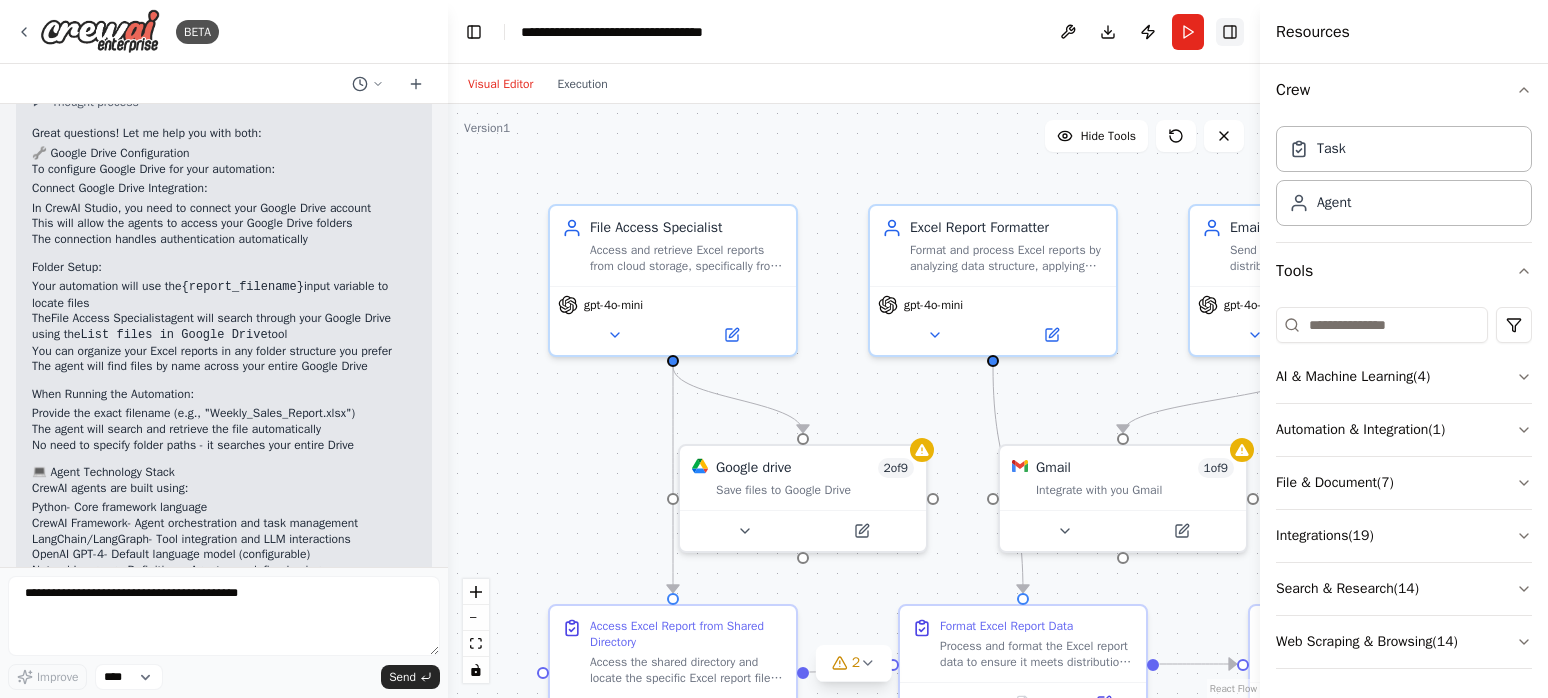 click on "Toggle Right Sidebar" at bounding box center (1230, 32) 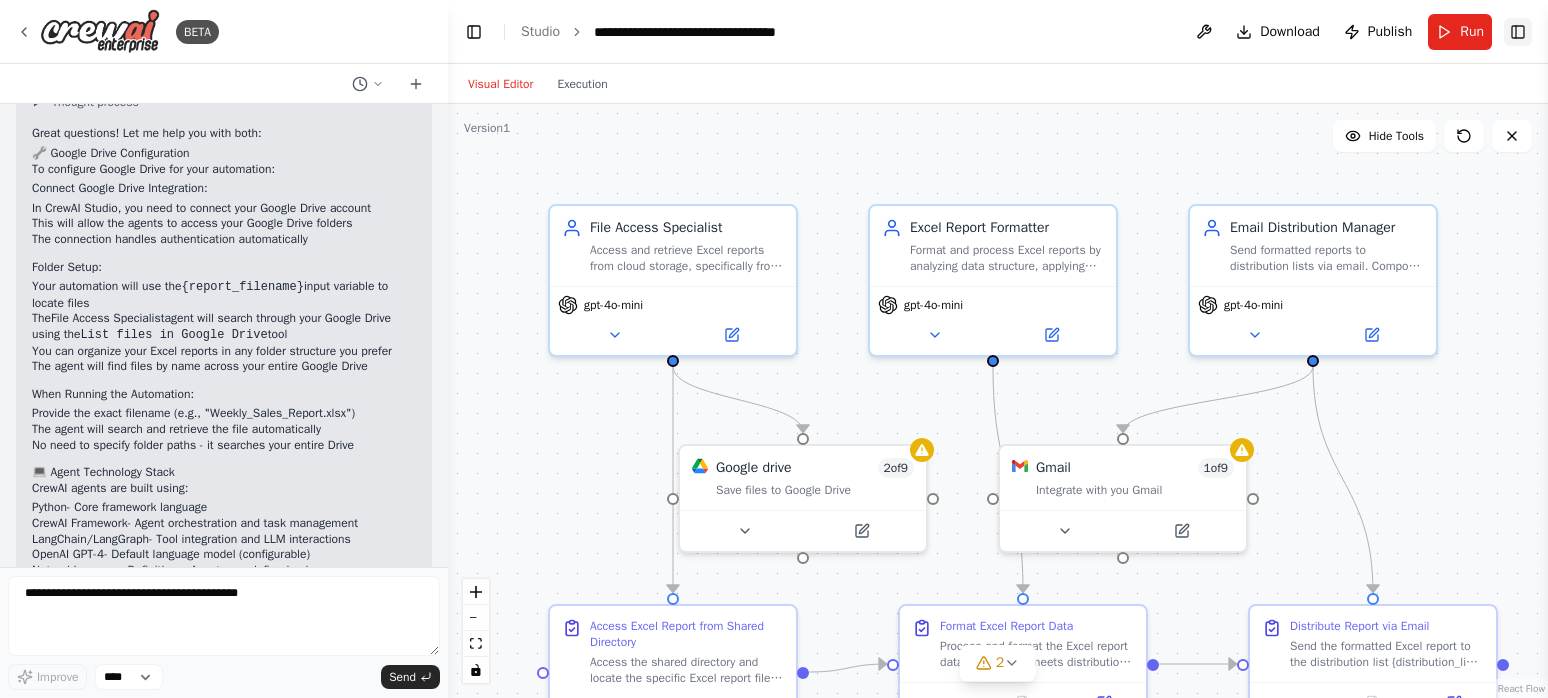 click on "Toggle Right Sidebar" at bounding box center [1518, 32] 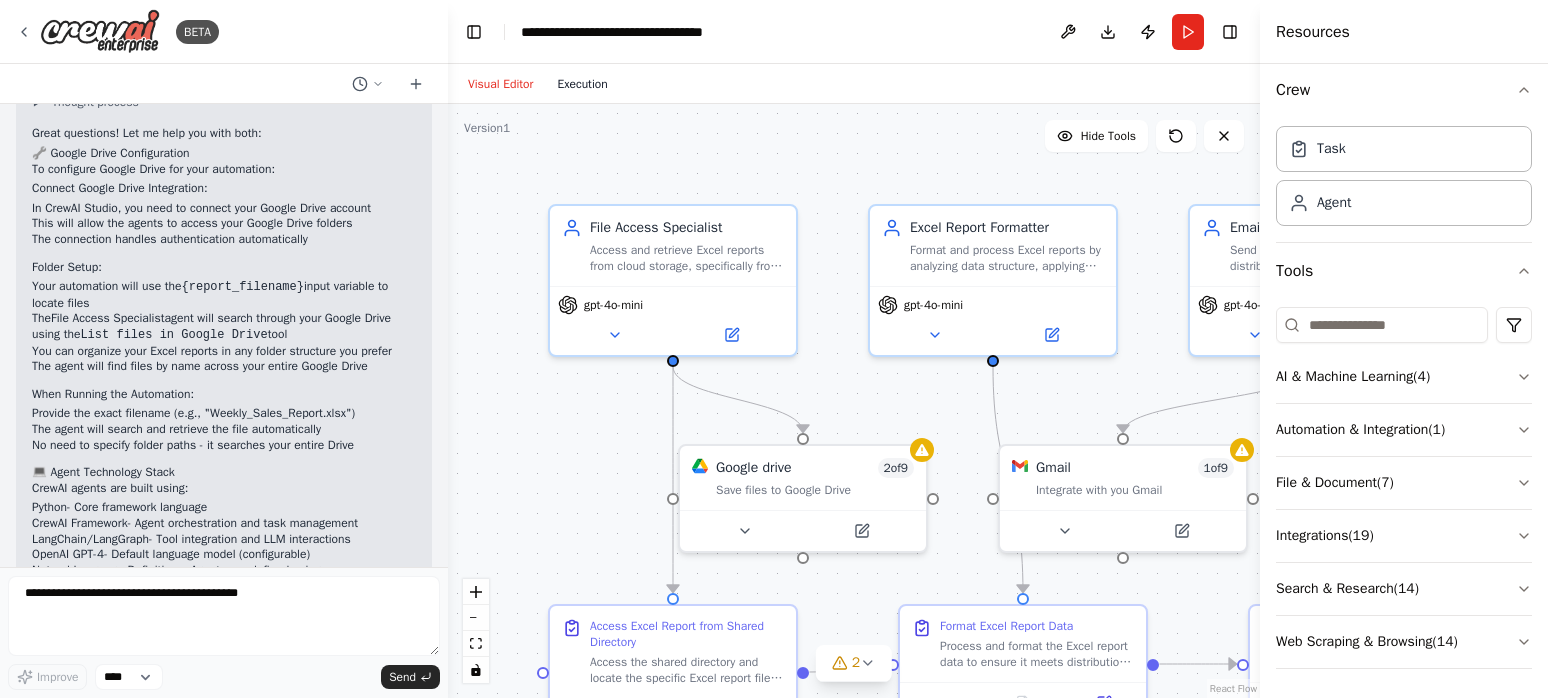 click on "Execution" at bounding box center [582, 84] 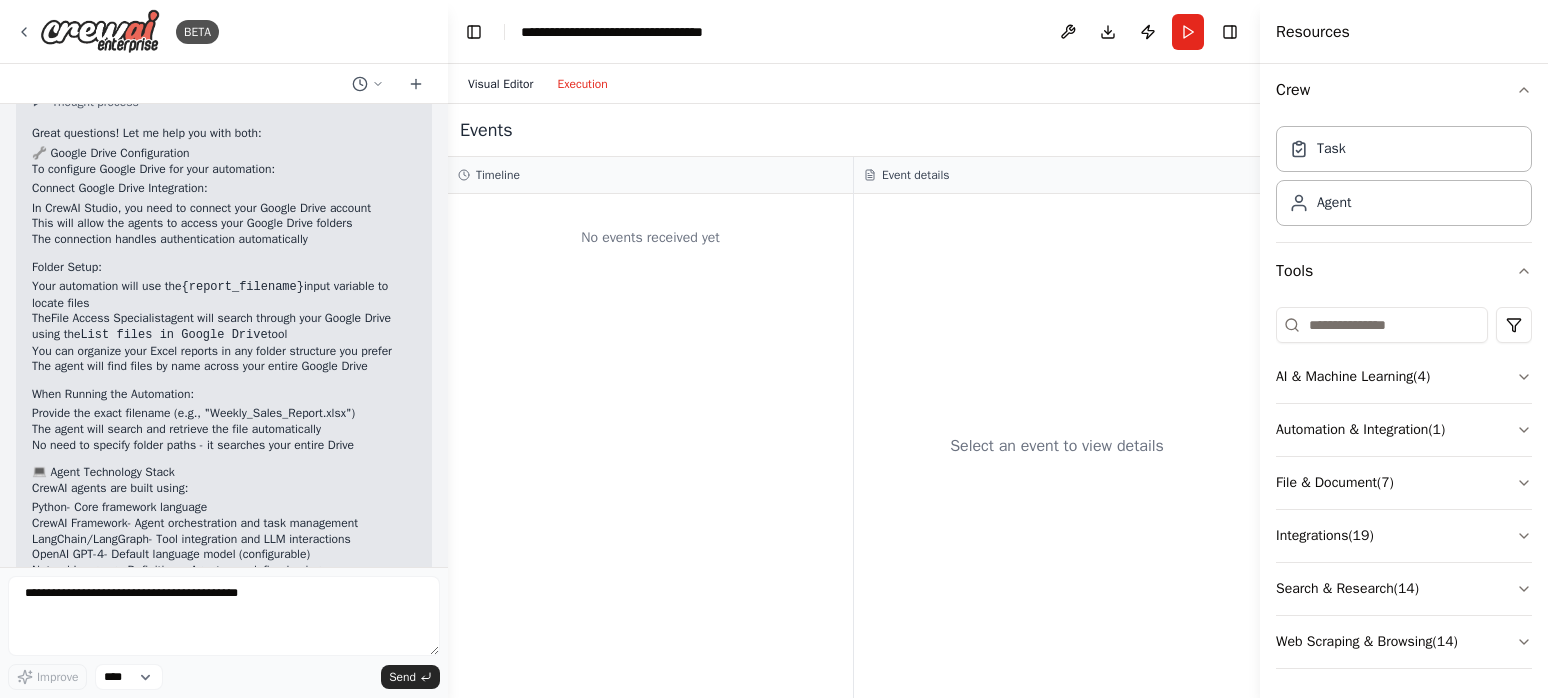 click on "Visual Editor" at bounding box center [500, 84] 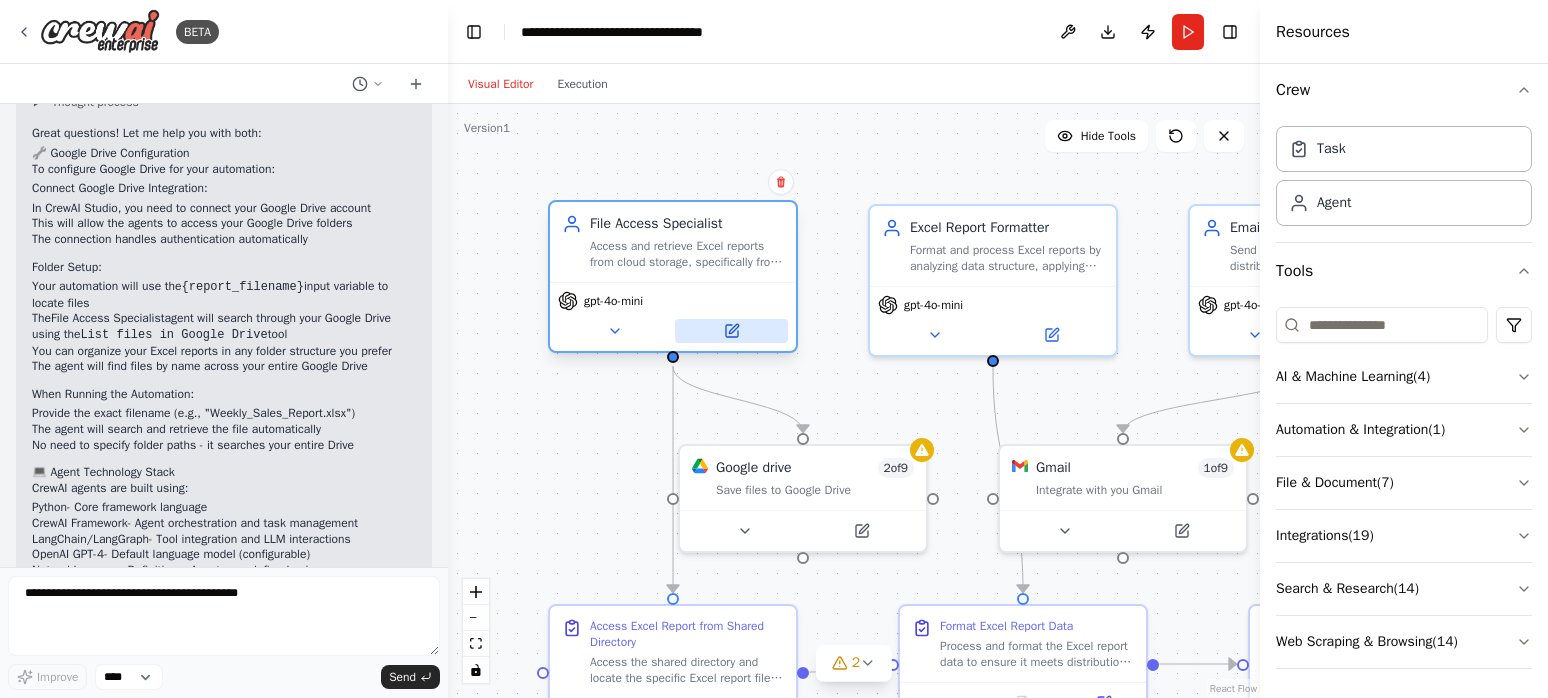 click 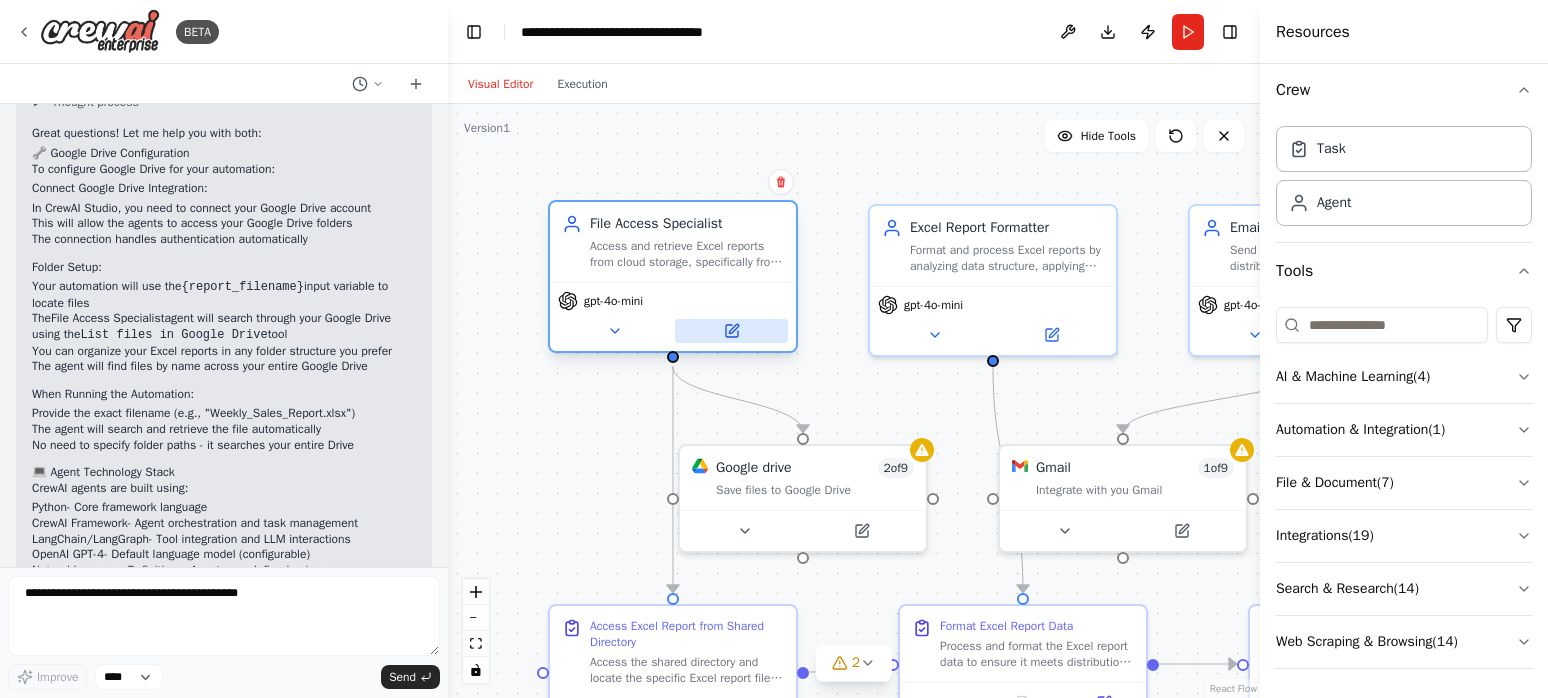 click 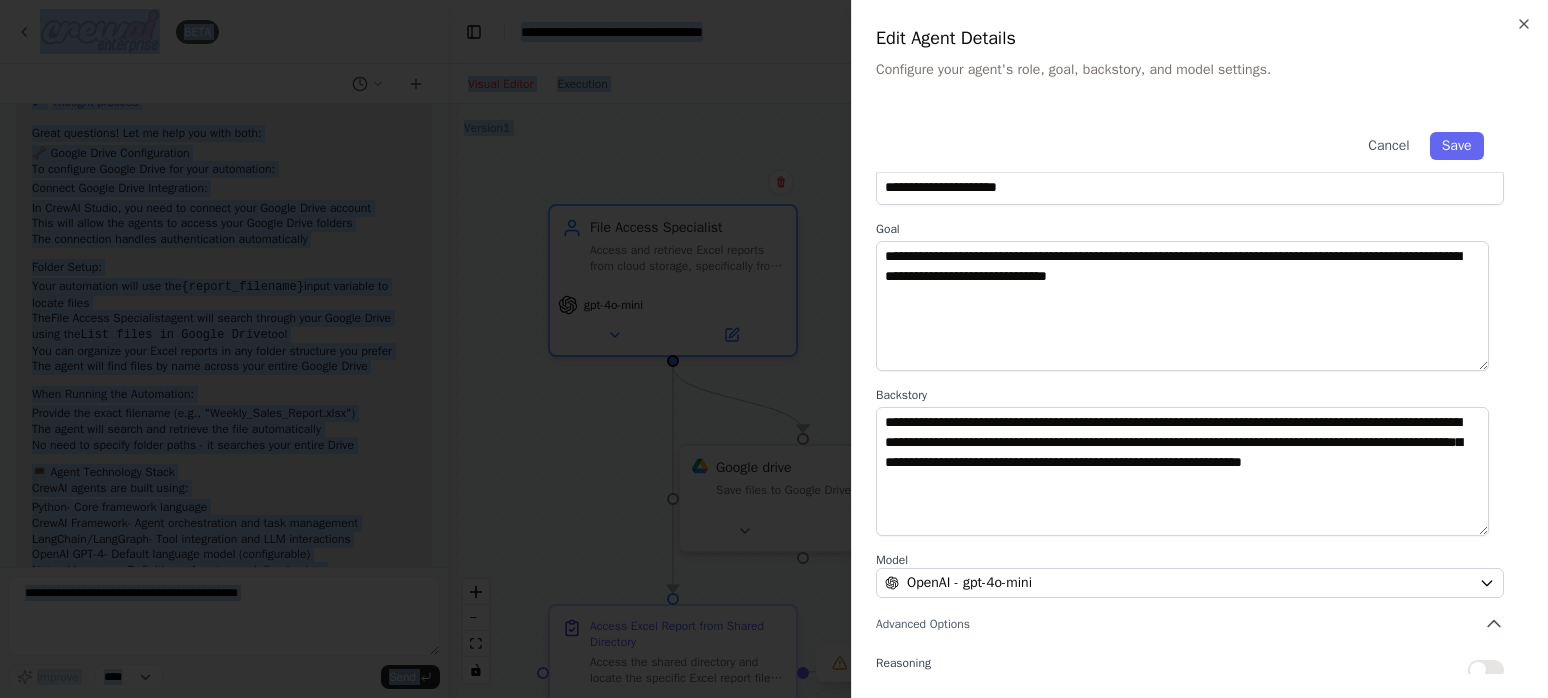 scroll, scrollTop: 0, scrollLeft: 0, axis: both 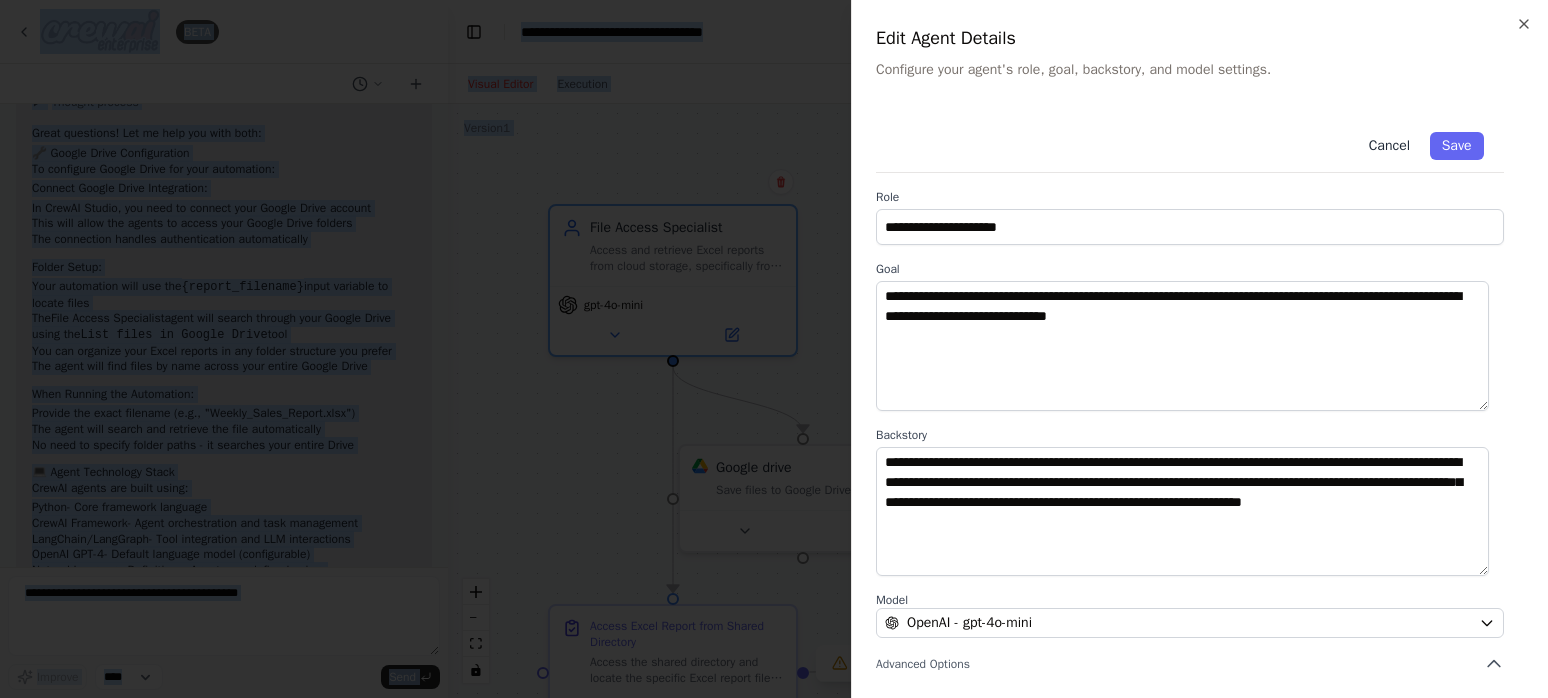 click on "Cancel" at bounding box center [1389, 146] 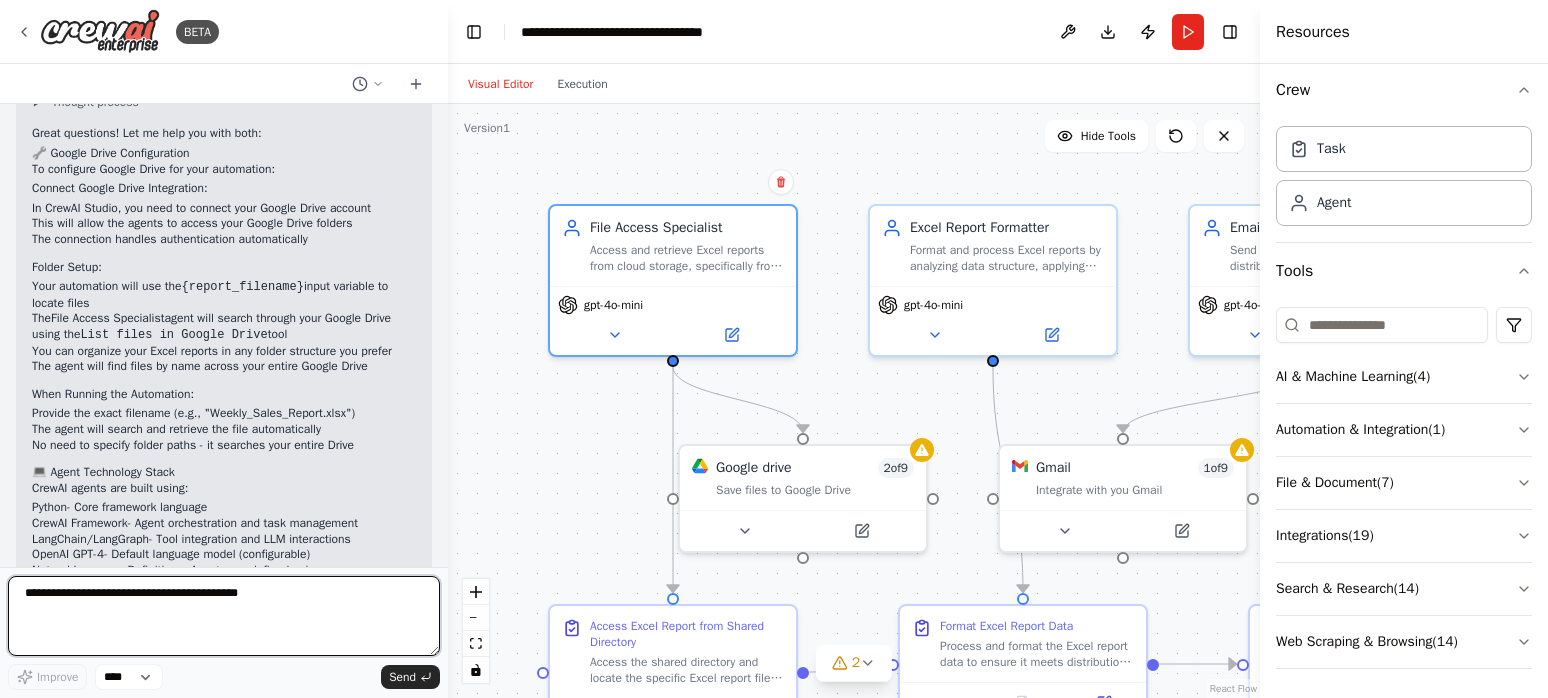 click at bounding box center [224, 616] 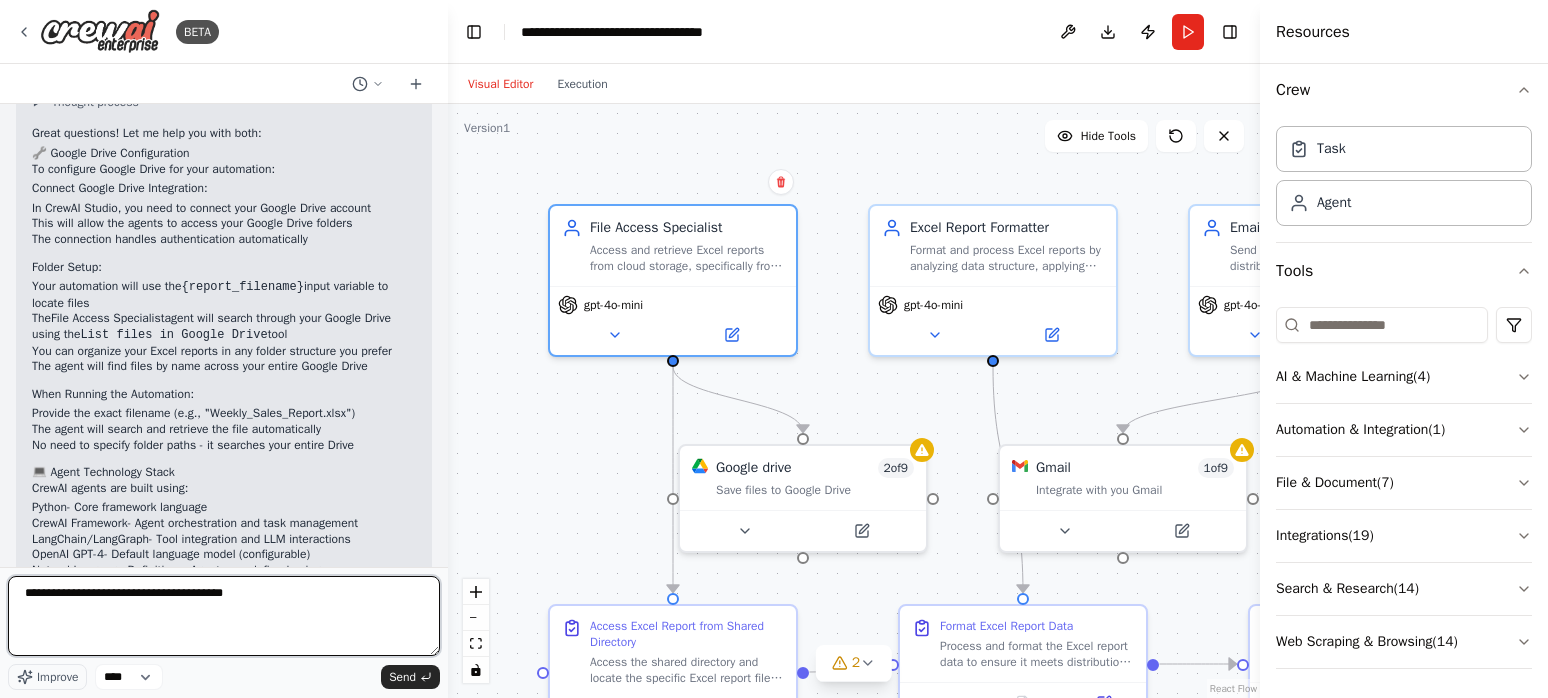 type on "**********" 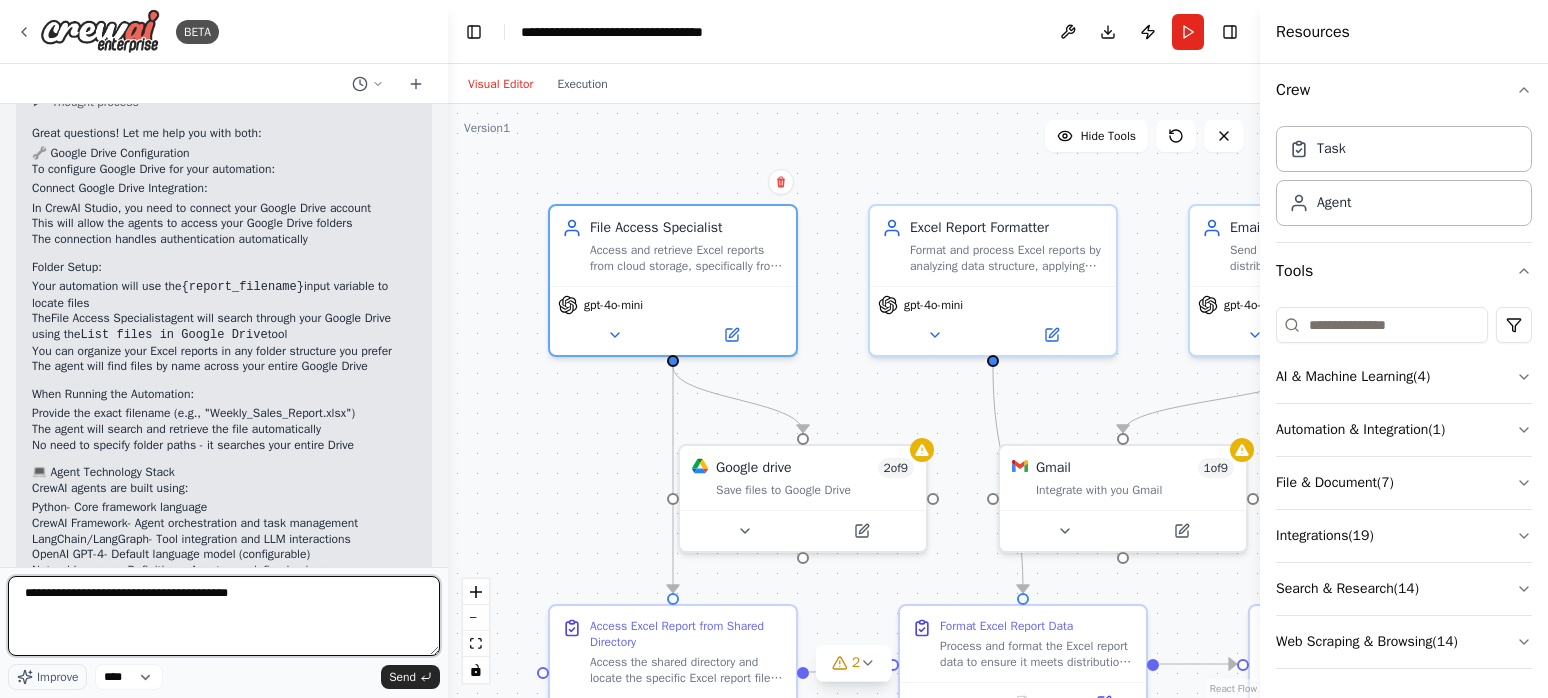 type 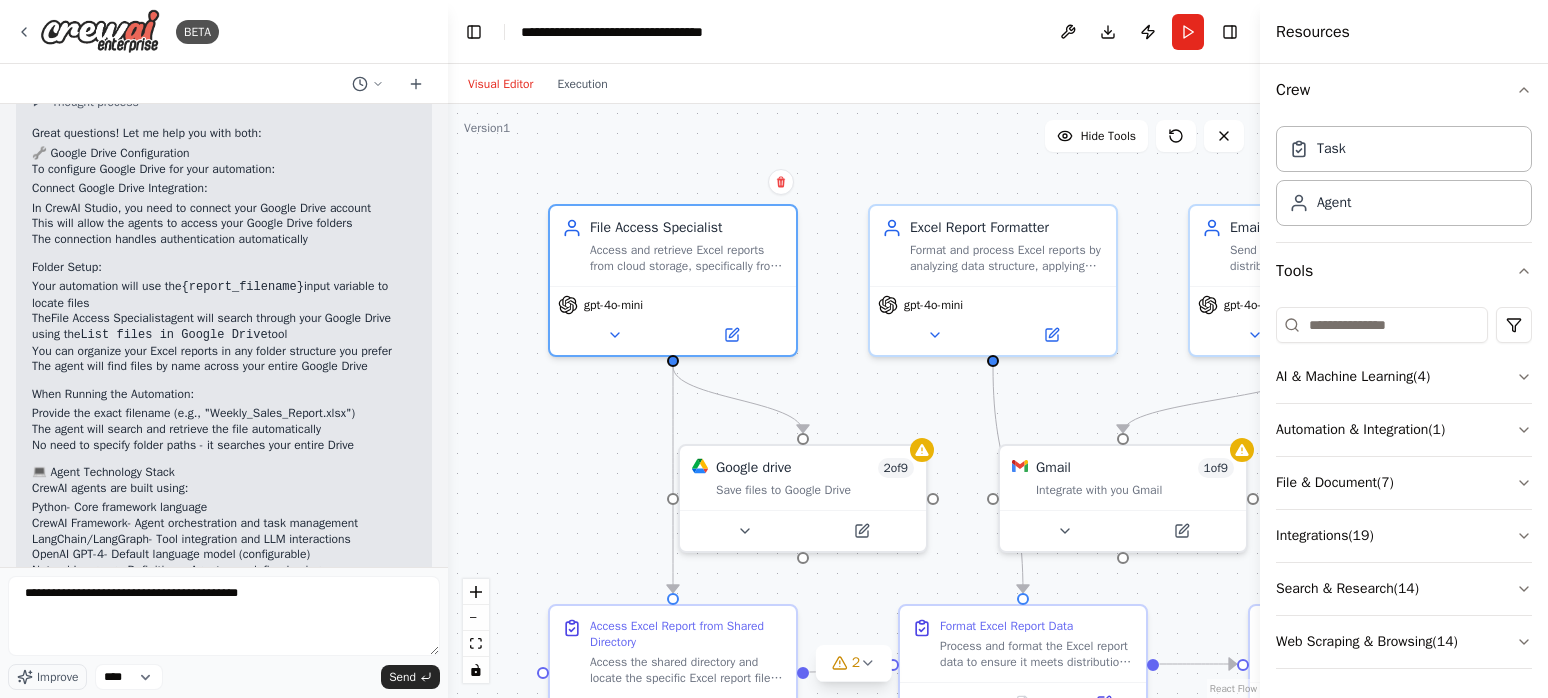 scroll, scrollTop: 4190, scrollLeft: 0, axis: vertical 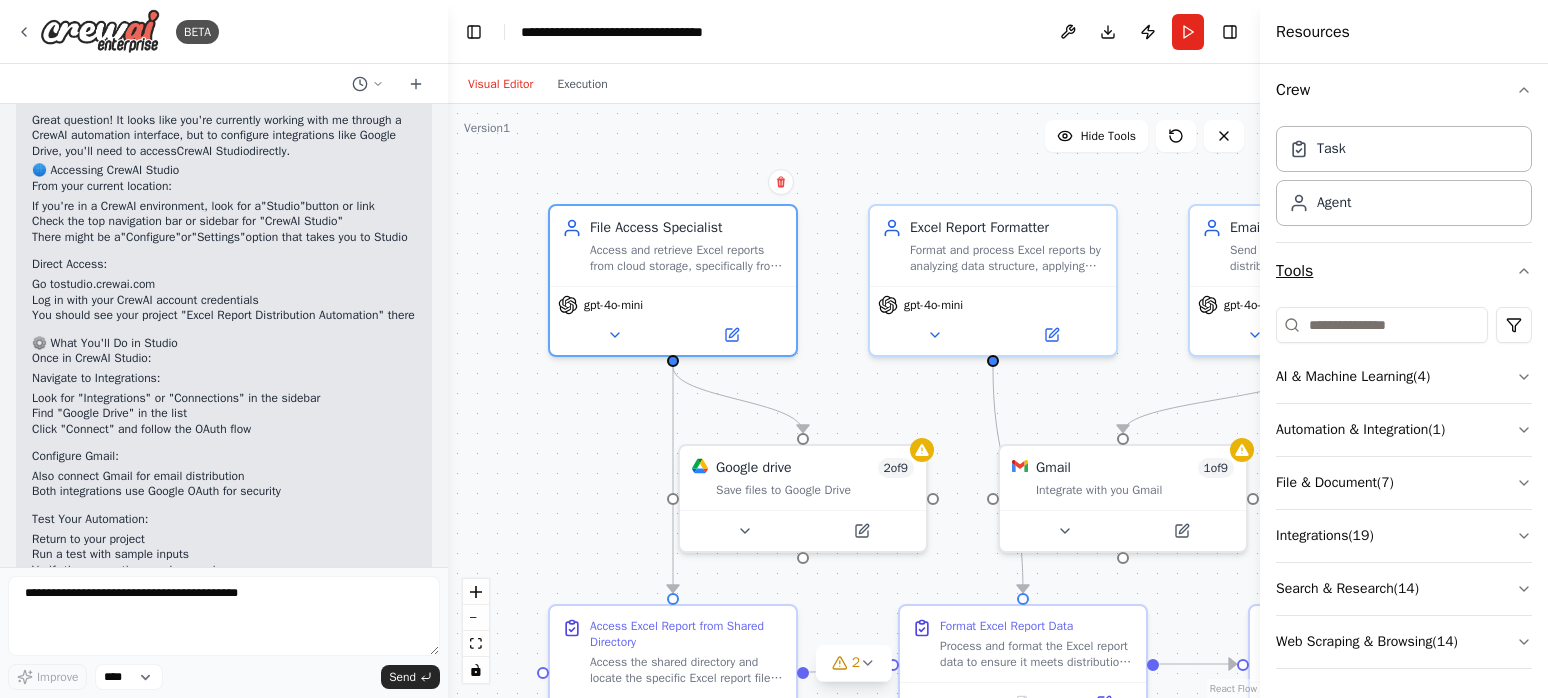 click on "Tools" at bounding box center (1404, 271) 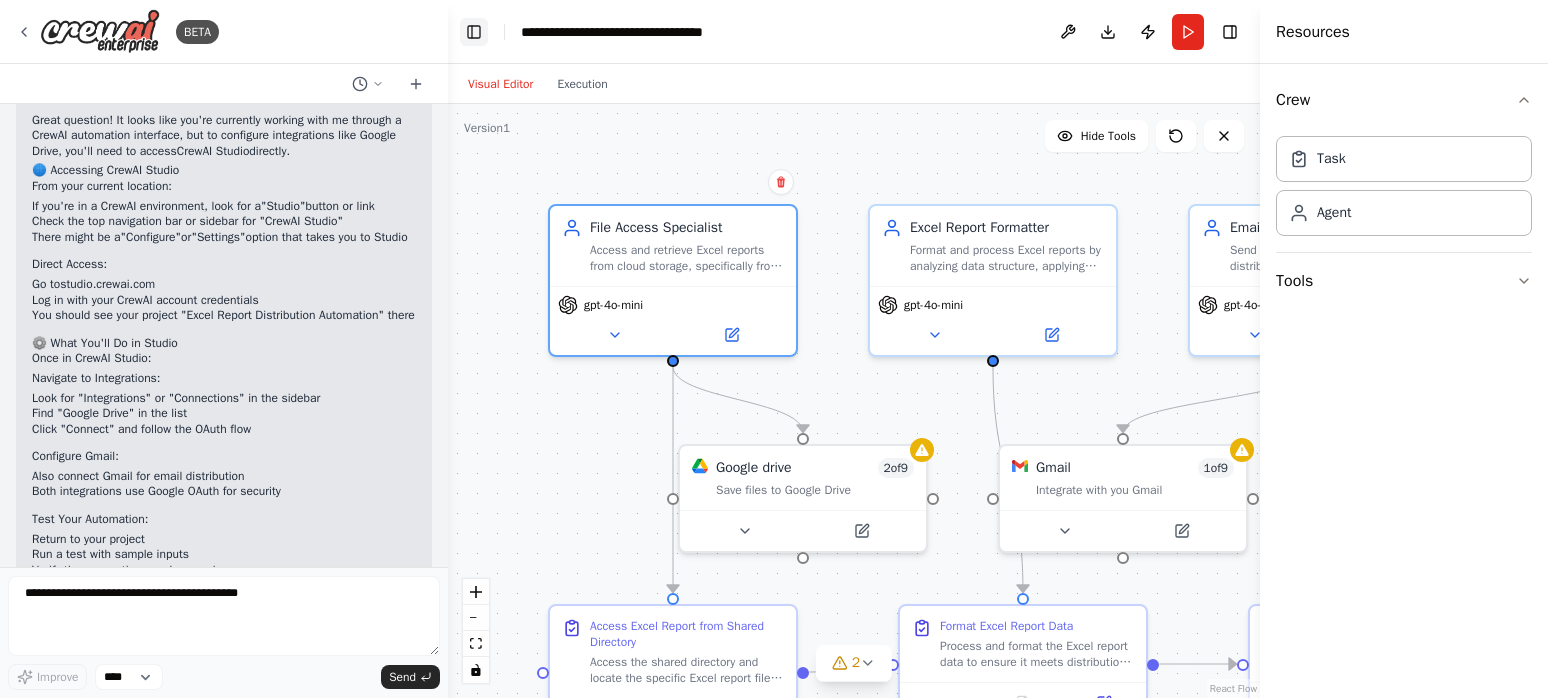 click on "Toggle Left Sidebar" at bounding box center [474, 32] 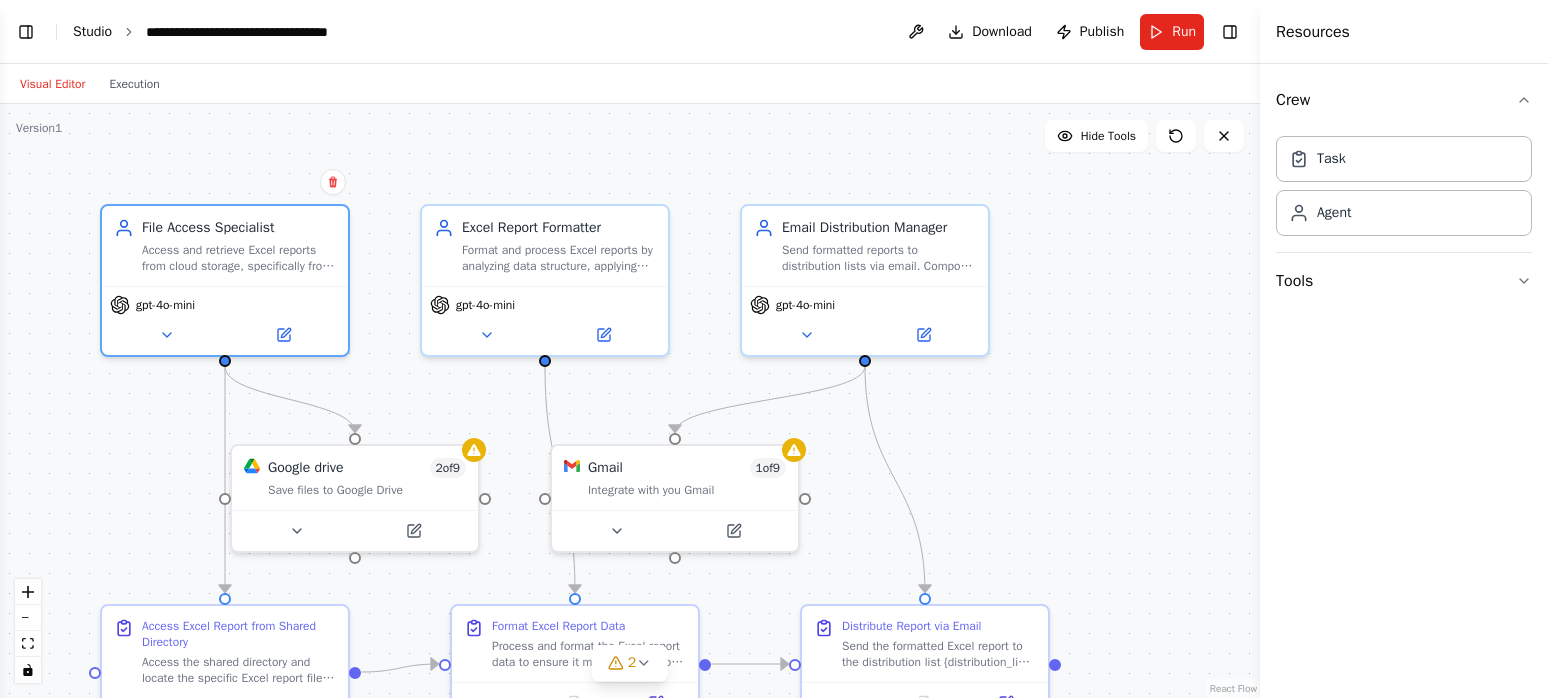 type 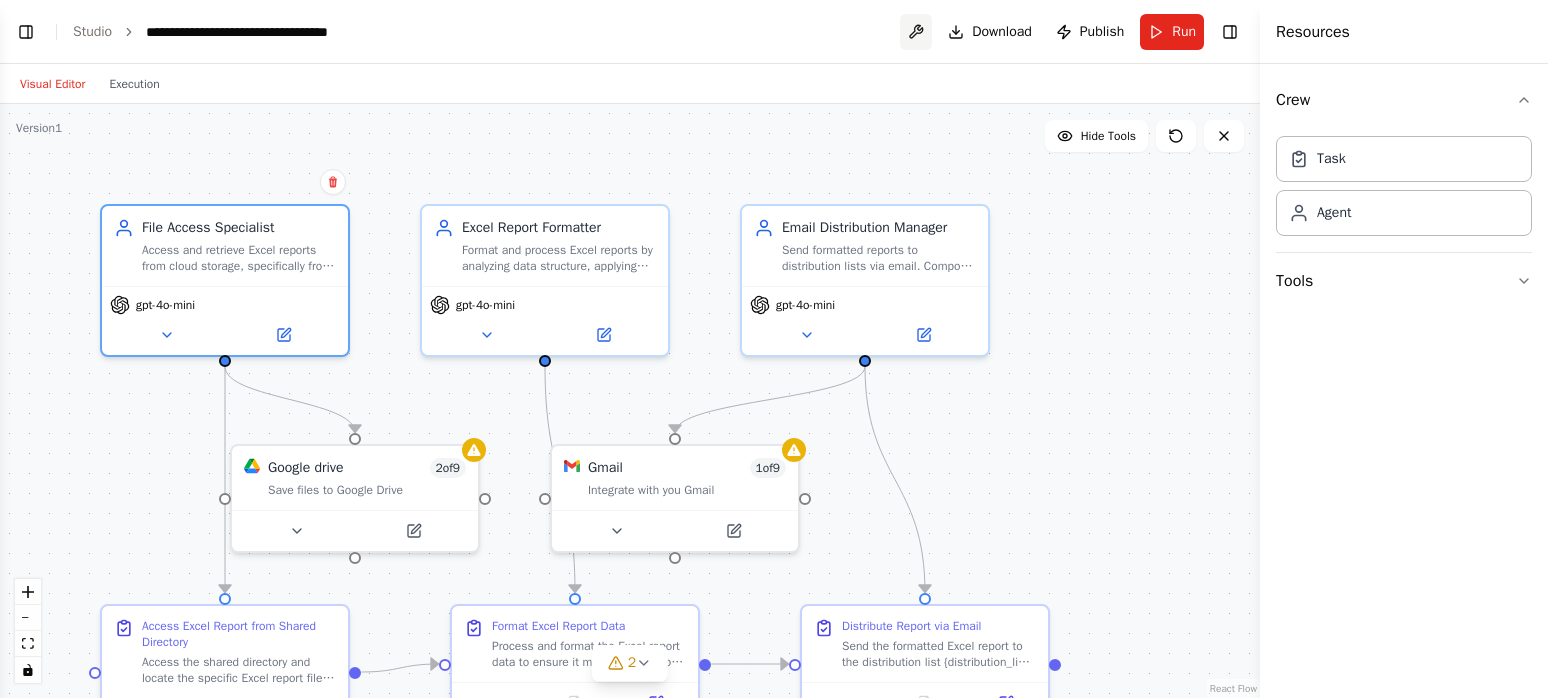 click at bounding box center [916, 32] 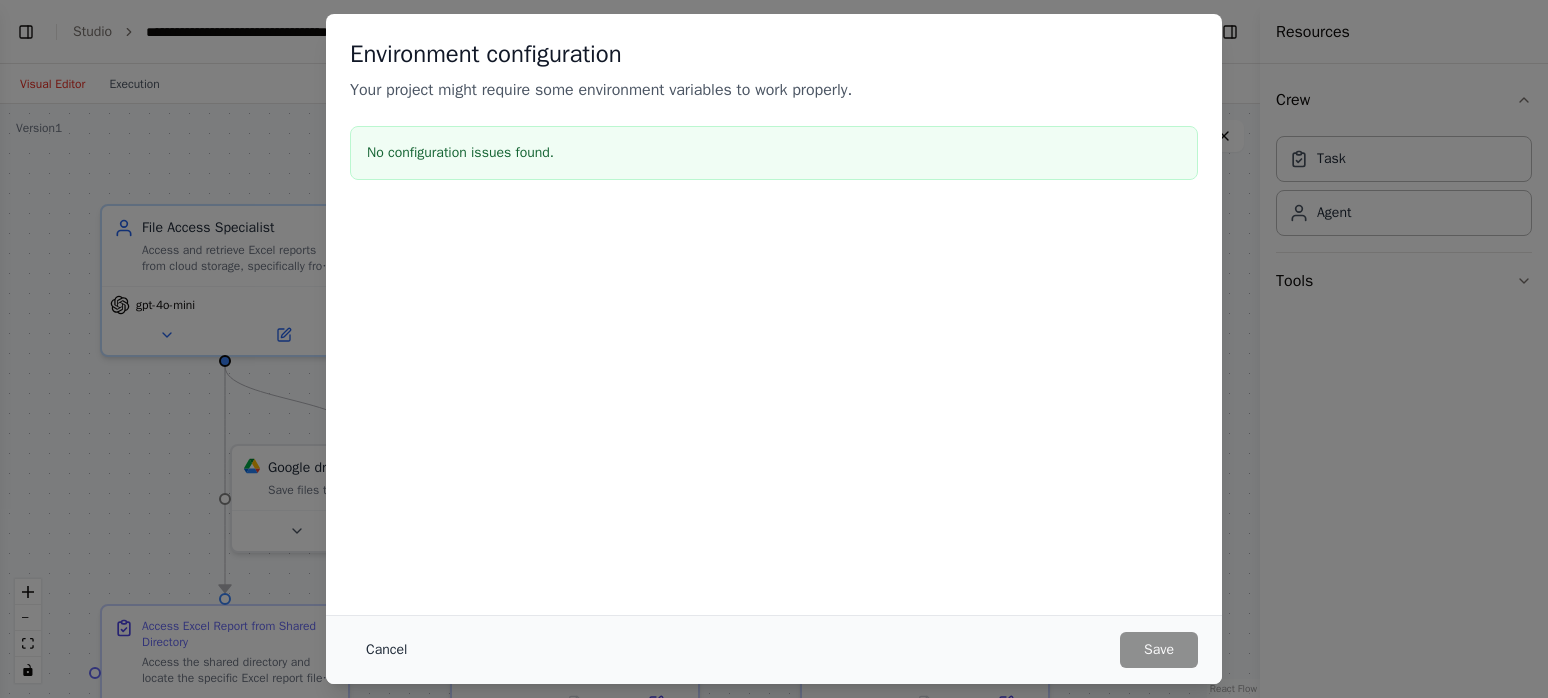 click on "Cancel" at bounding box center [386, 650] 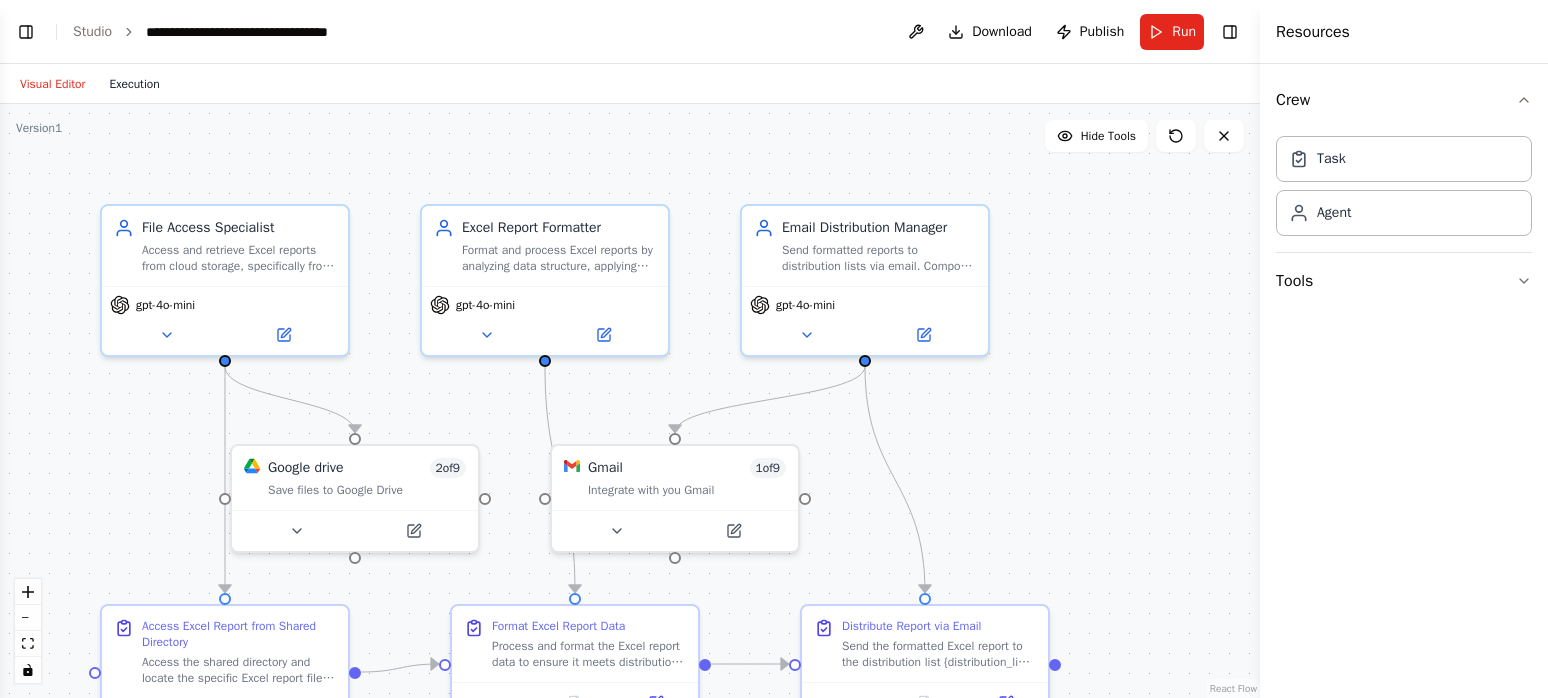 click on "Execution" at bounding box center [134, 84] 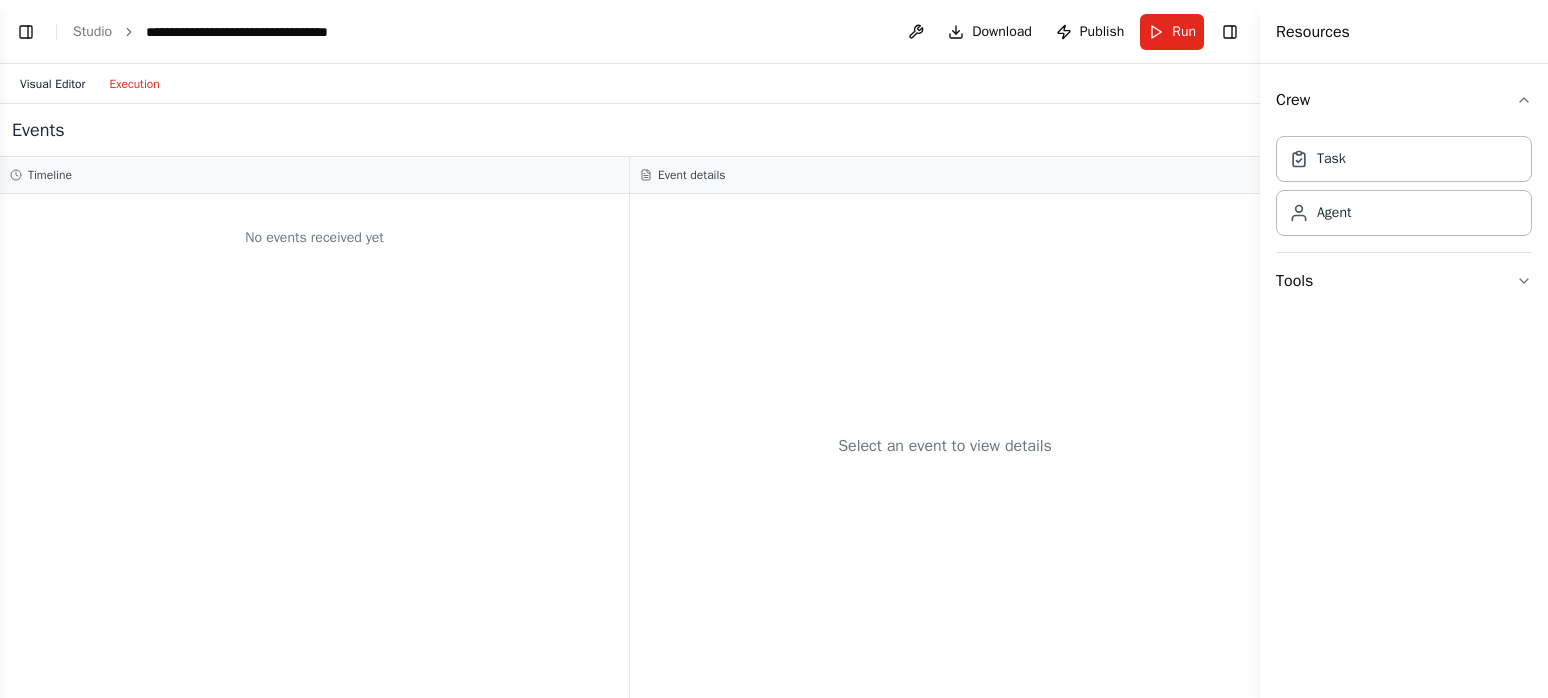click on "Visual Editor" at bounding box center [52, 84] 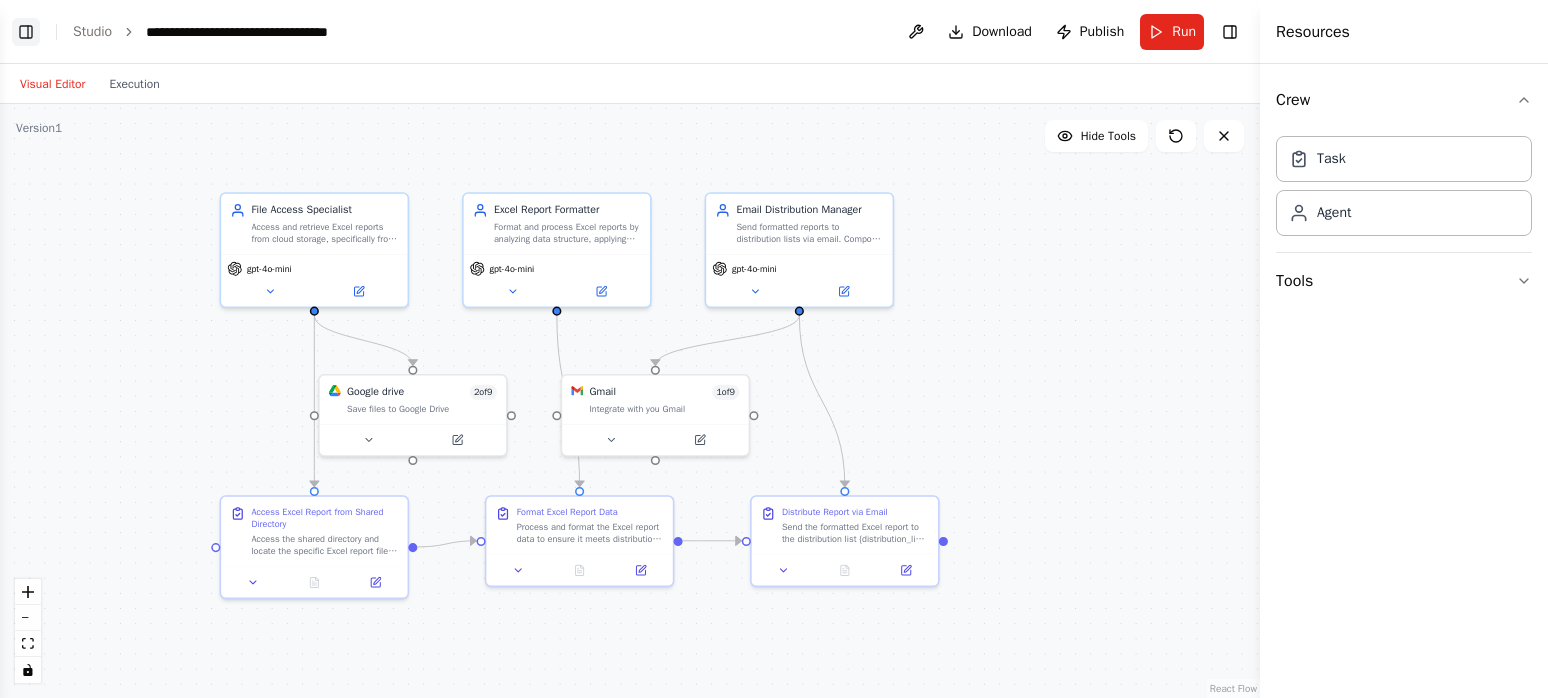 click on "Toggle Left Sidebar" at bounding box center (26, 32) 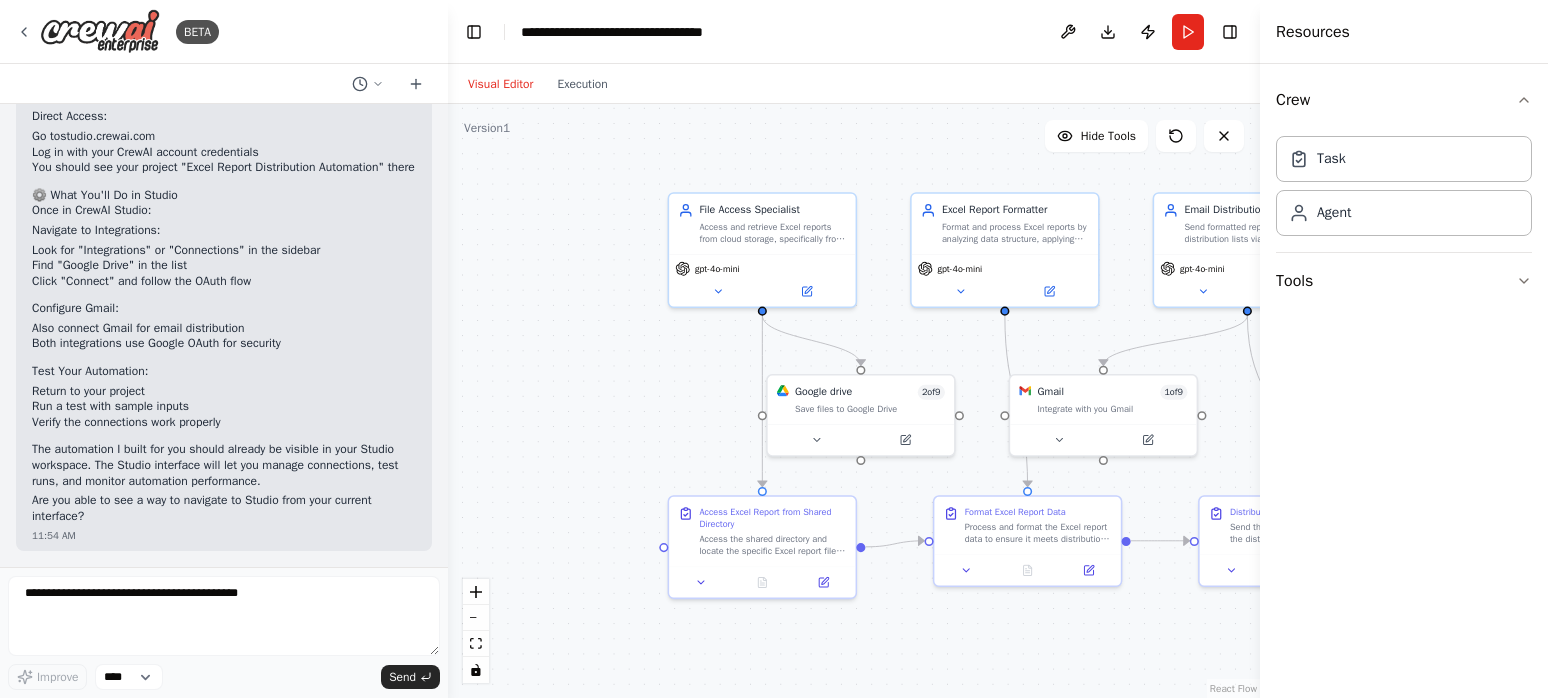 scroll, scrollTop: 4816, scrollLeft: 0, axis: vertical 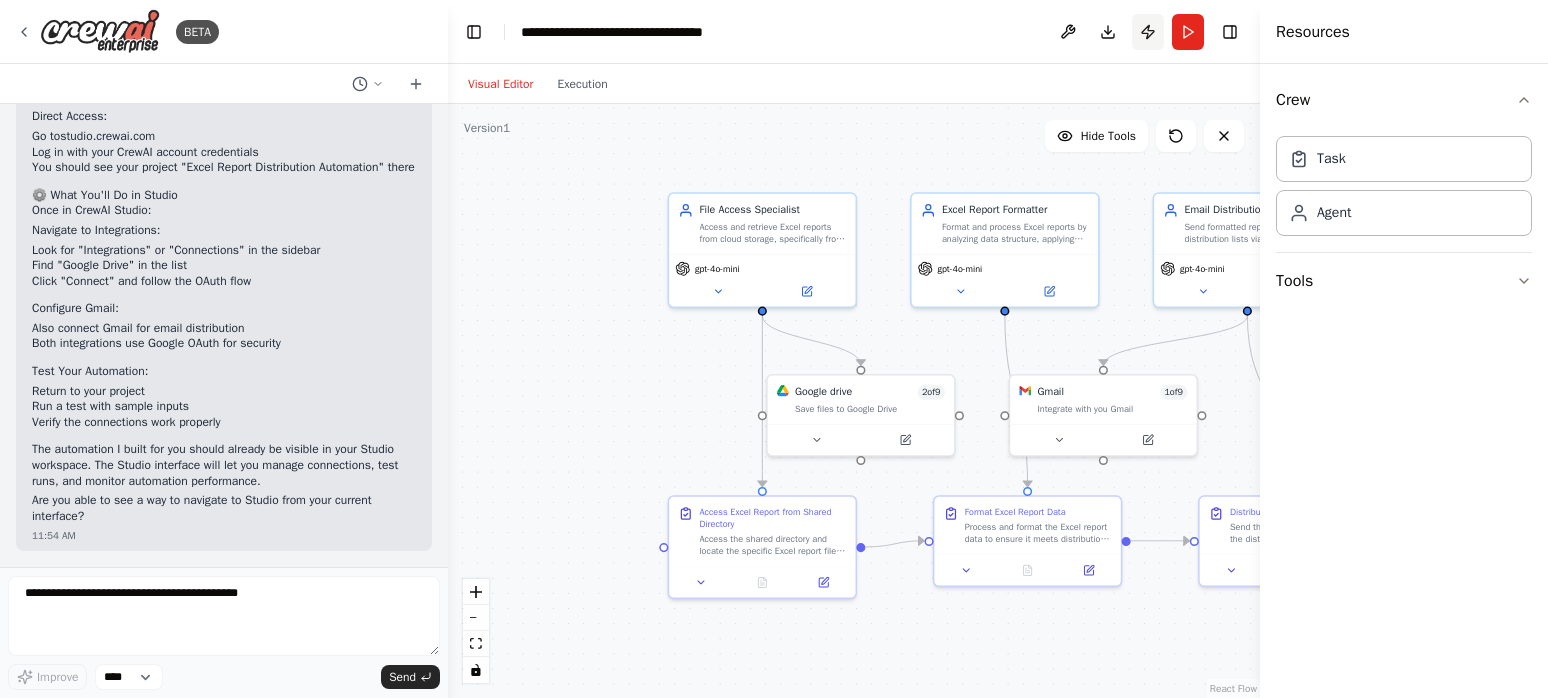 click on "Publish" at bounding box center [1148, 32] 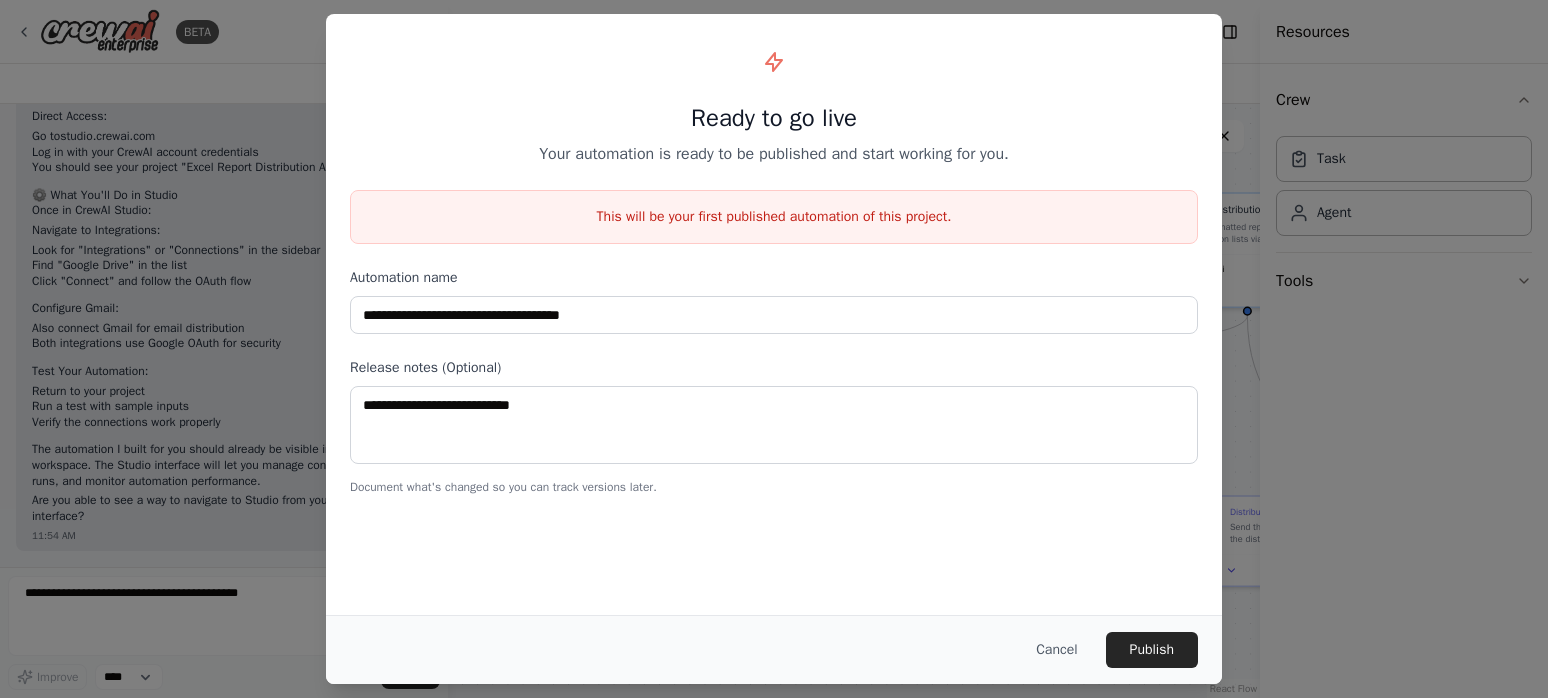 click on "Cancel" at bounding box center [1056, 650] 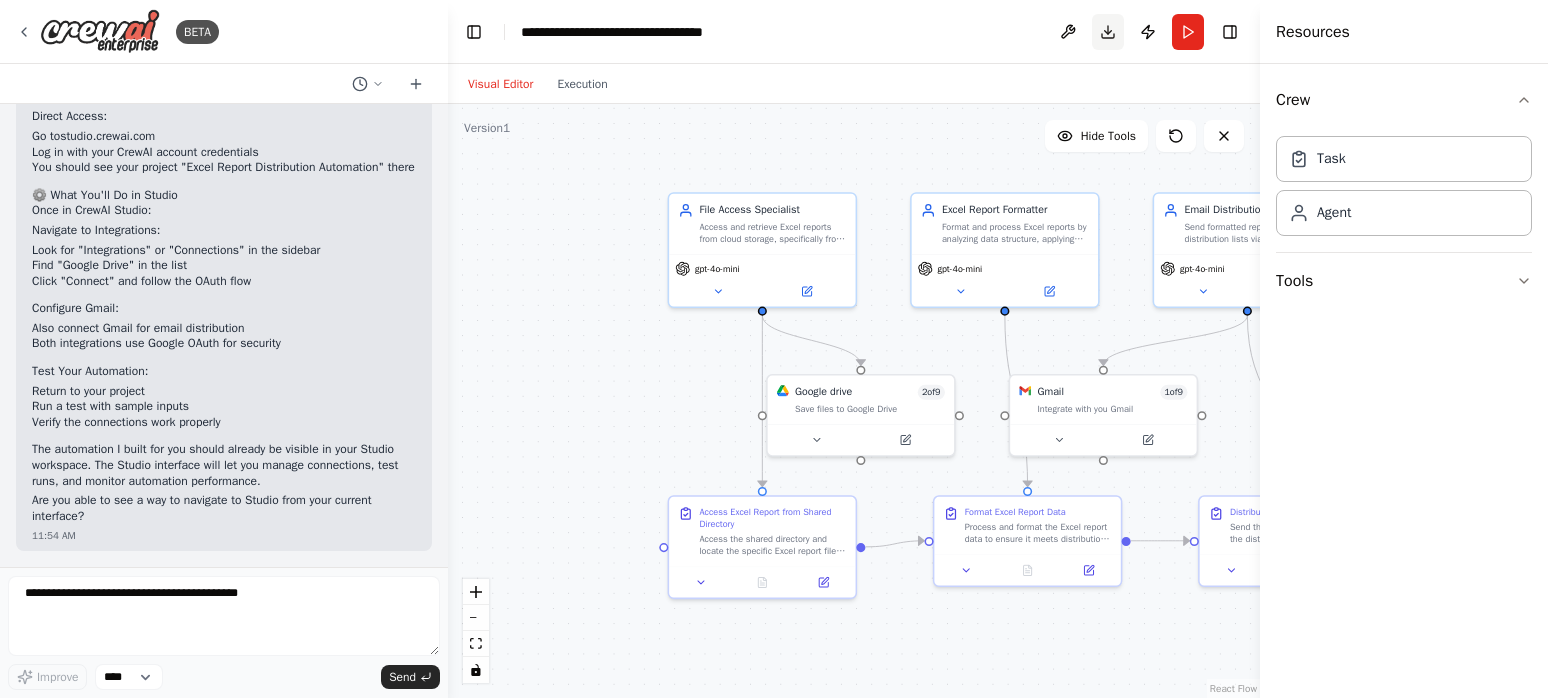 click on "Download" at bounding box center (1108, 32) 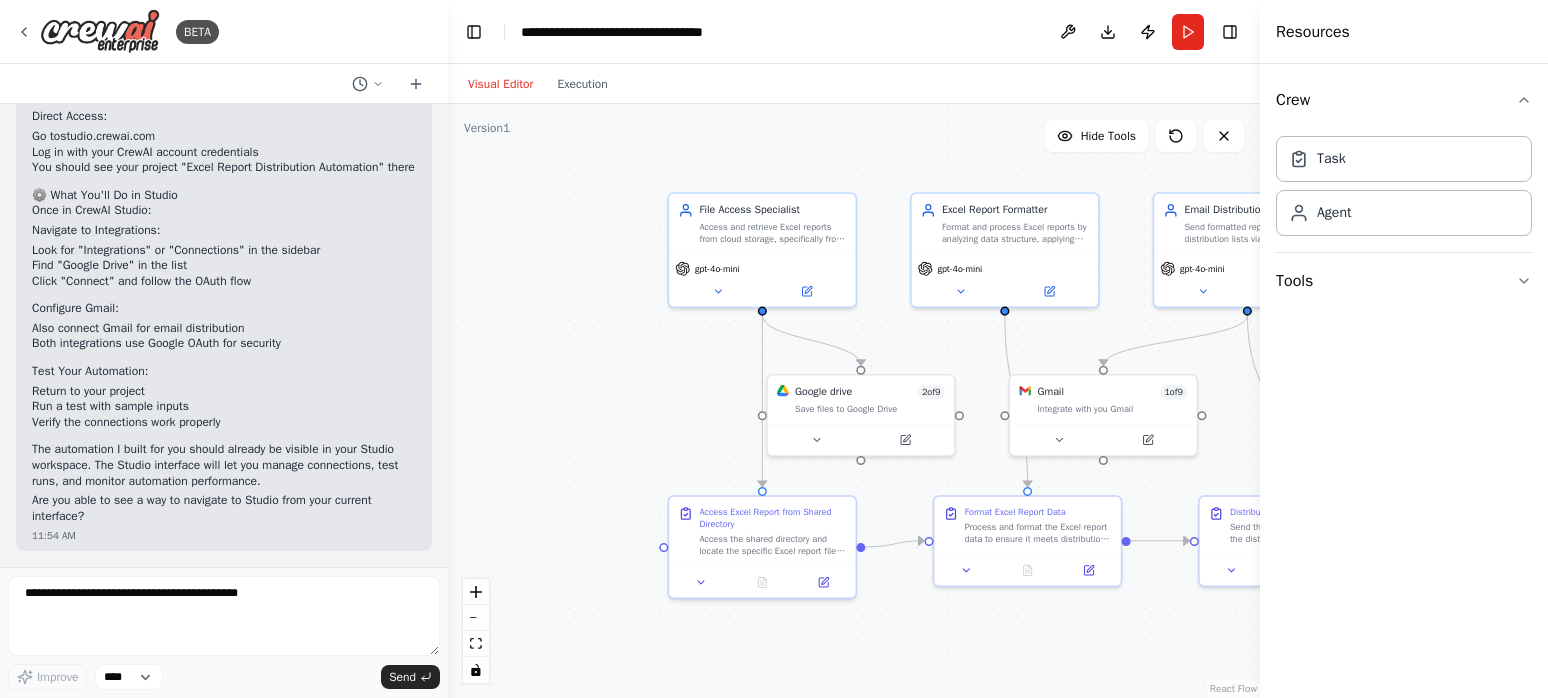 drag, startPoint x: 1520, startPoint y: 29, endPoint x: 1498, endPoint y: 33, distance: 22.36068 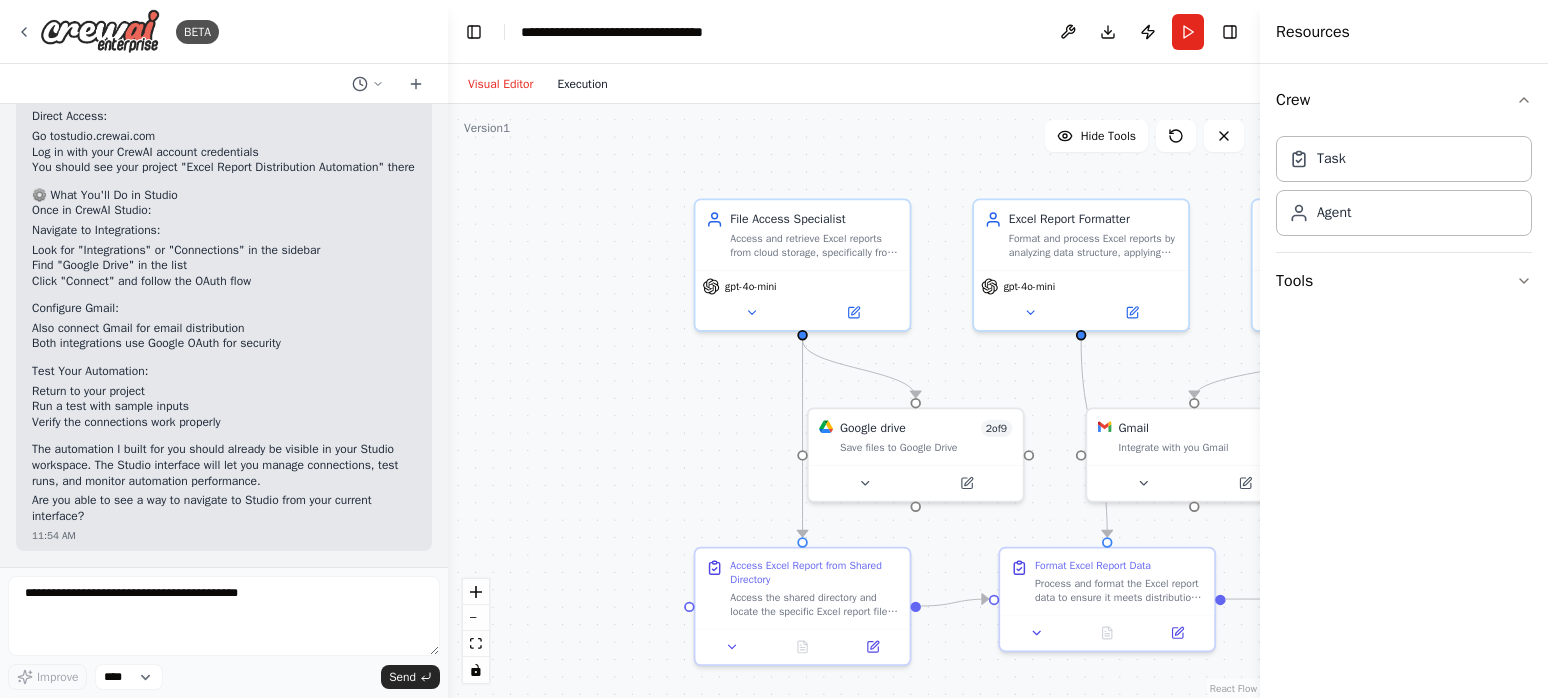 click on "Execution" at bounding box center (582, 84) 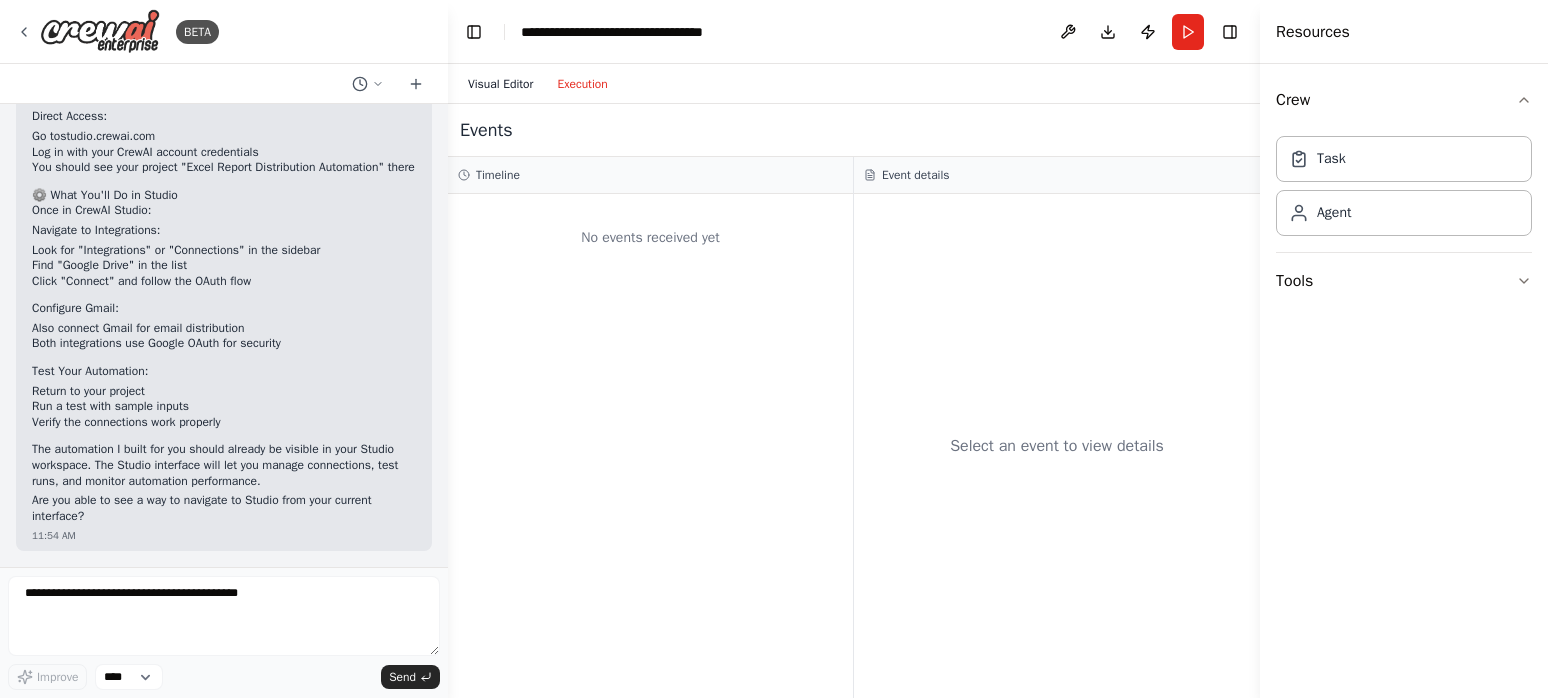 click on "Visual Editor" at bounding box center [500, 84] 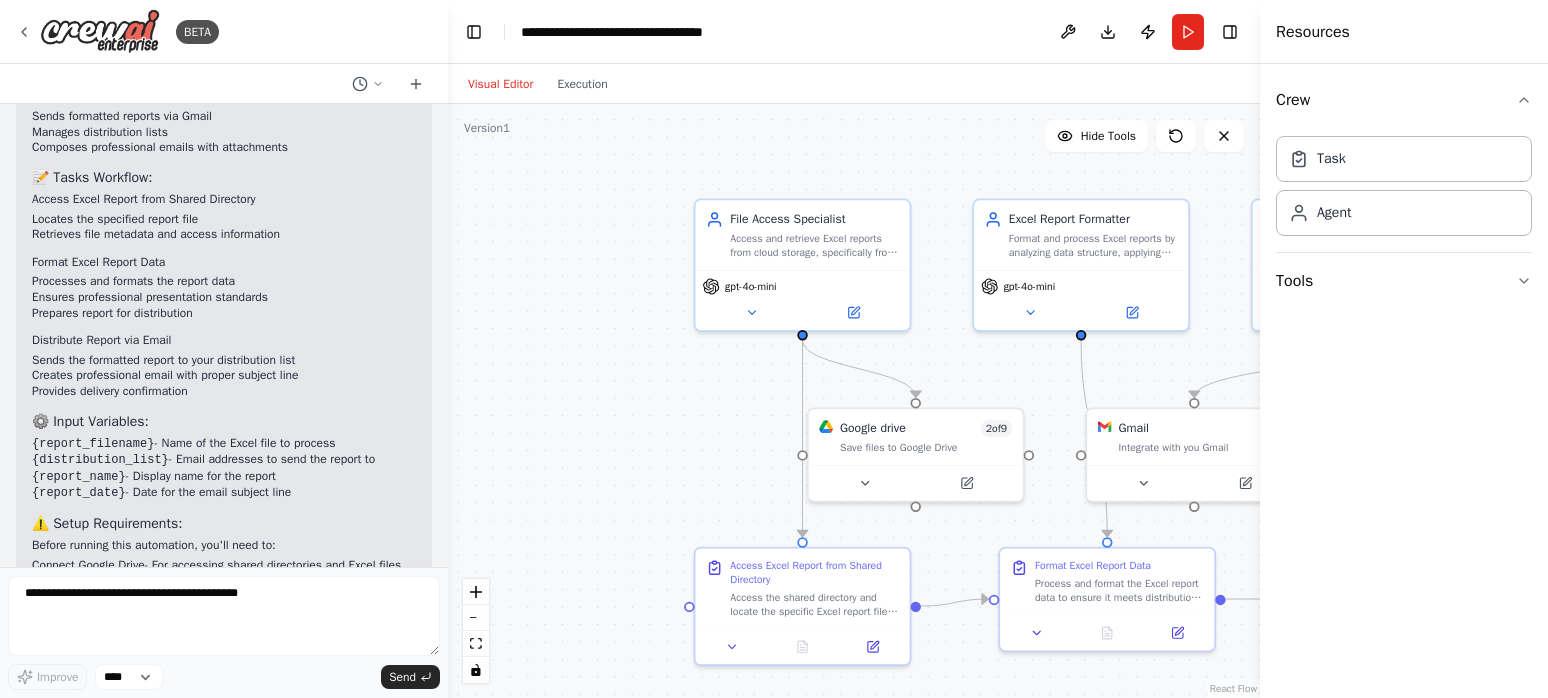 scroll, scrollTop: 2916, scrollLeft: 0, axis: vertical 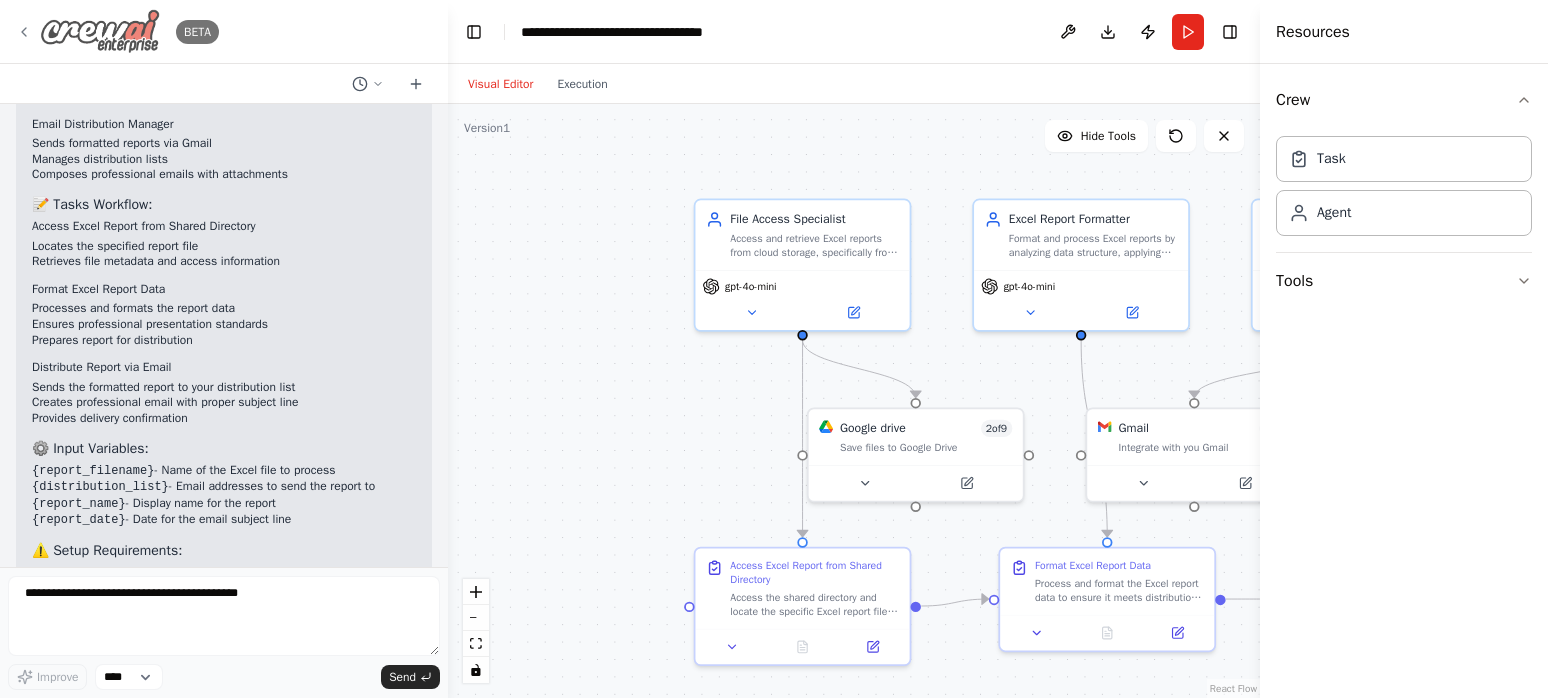 click 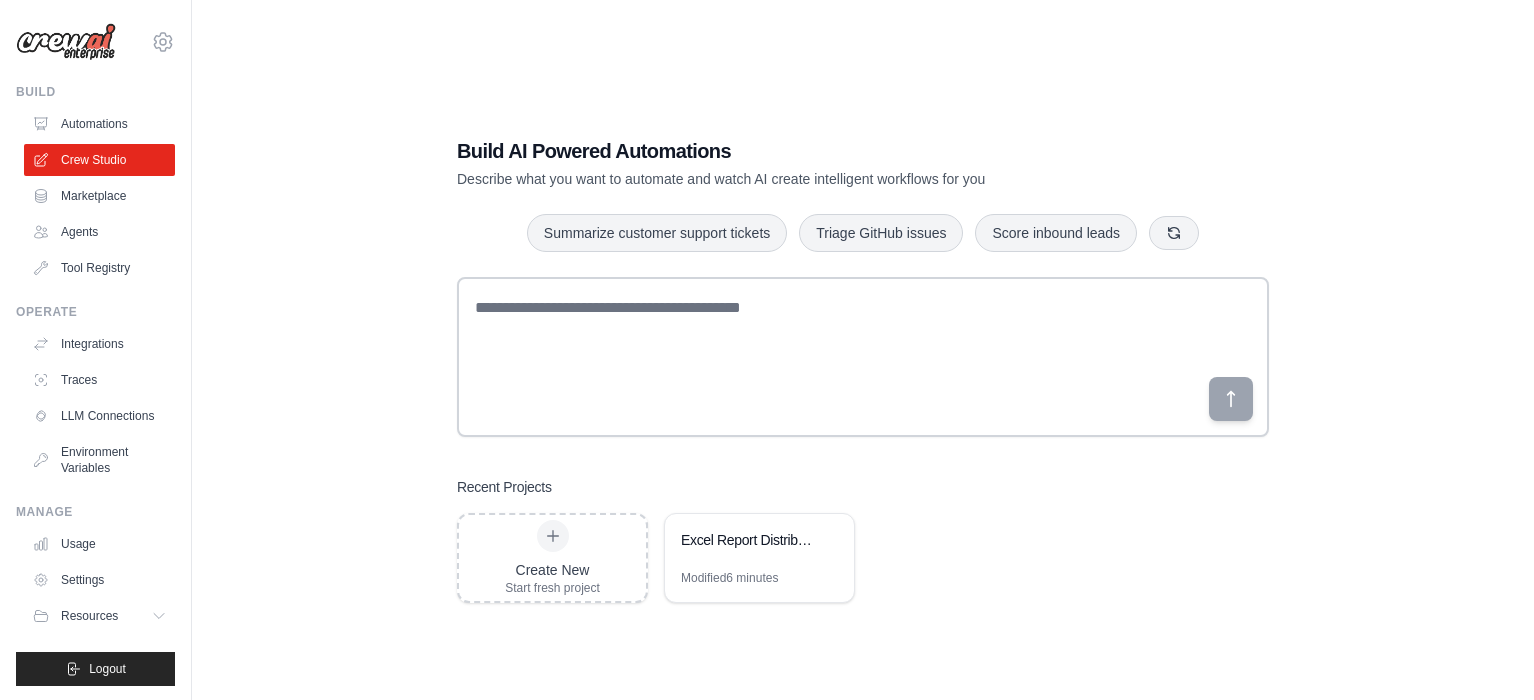 scroll, scrollTop: 0, scrollLeft: 0, axis: both 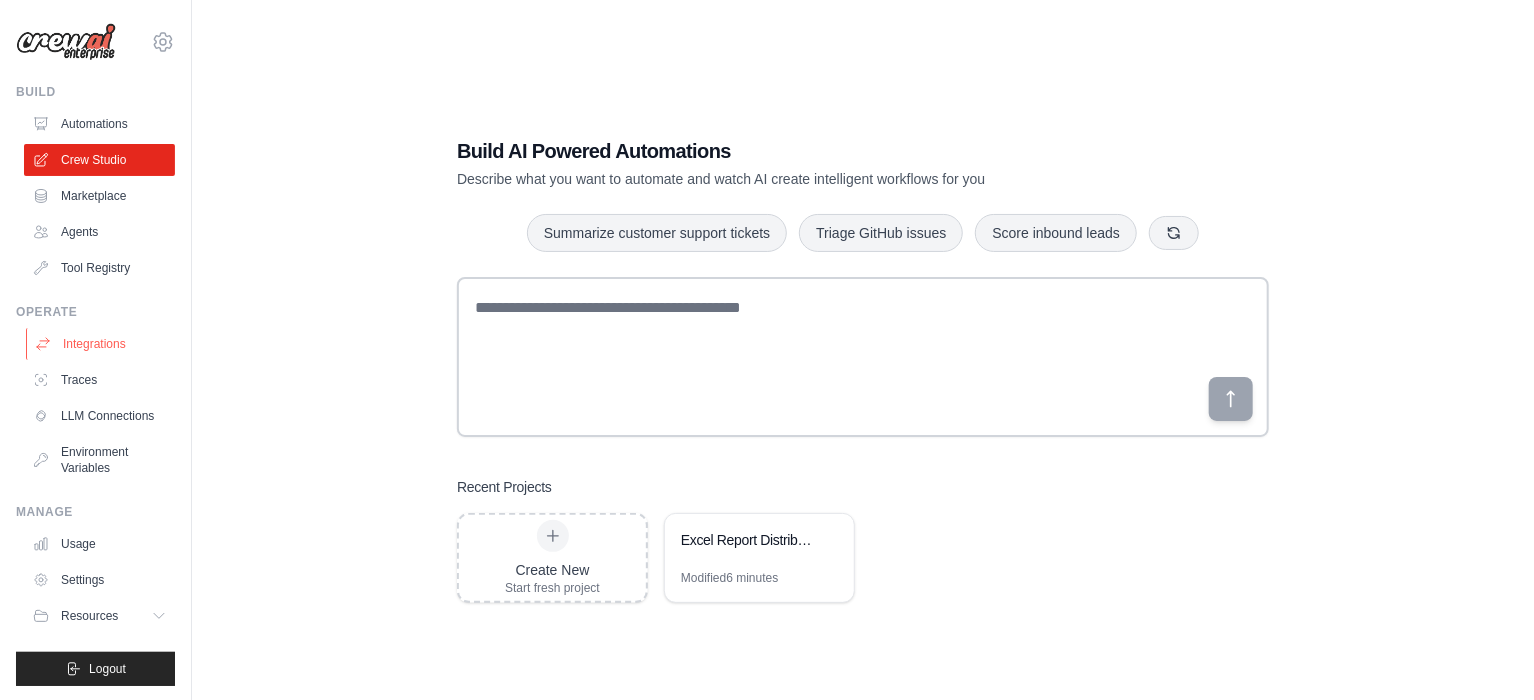 click on "Integrations" at bounding box center (101, 344) 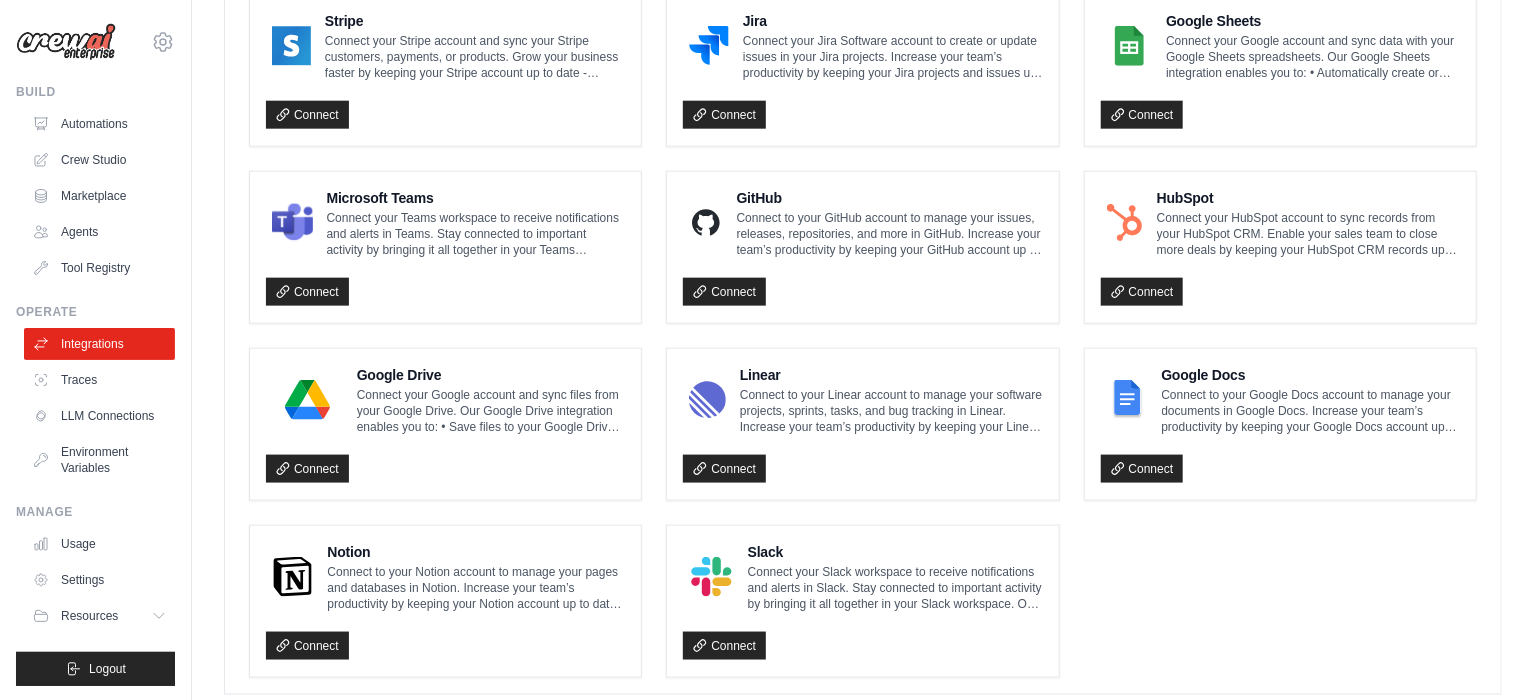 scroll, scrollTop: 1169, scrollLeft: 0, axis: vertical 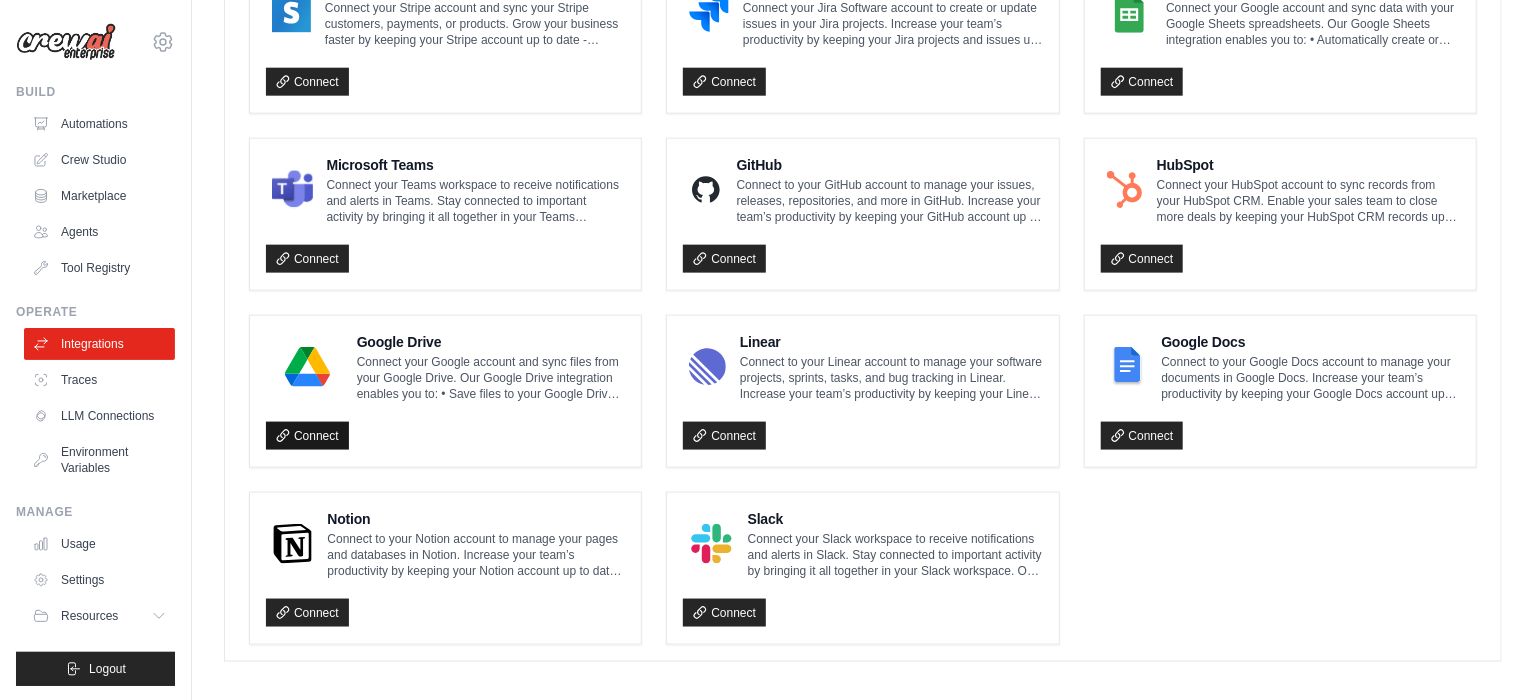 click on "Connect" at bounding box center [307, 436] 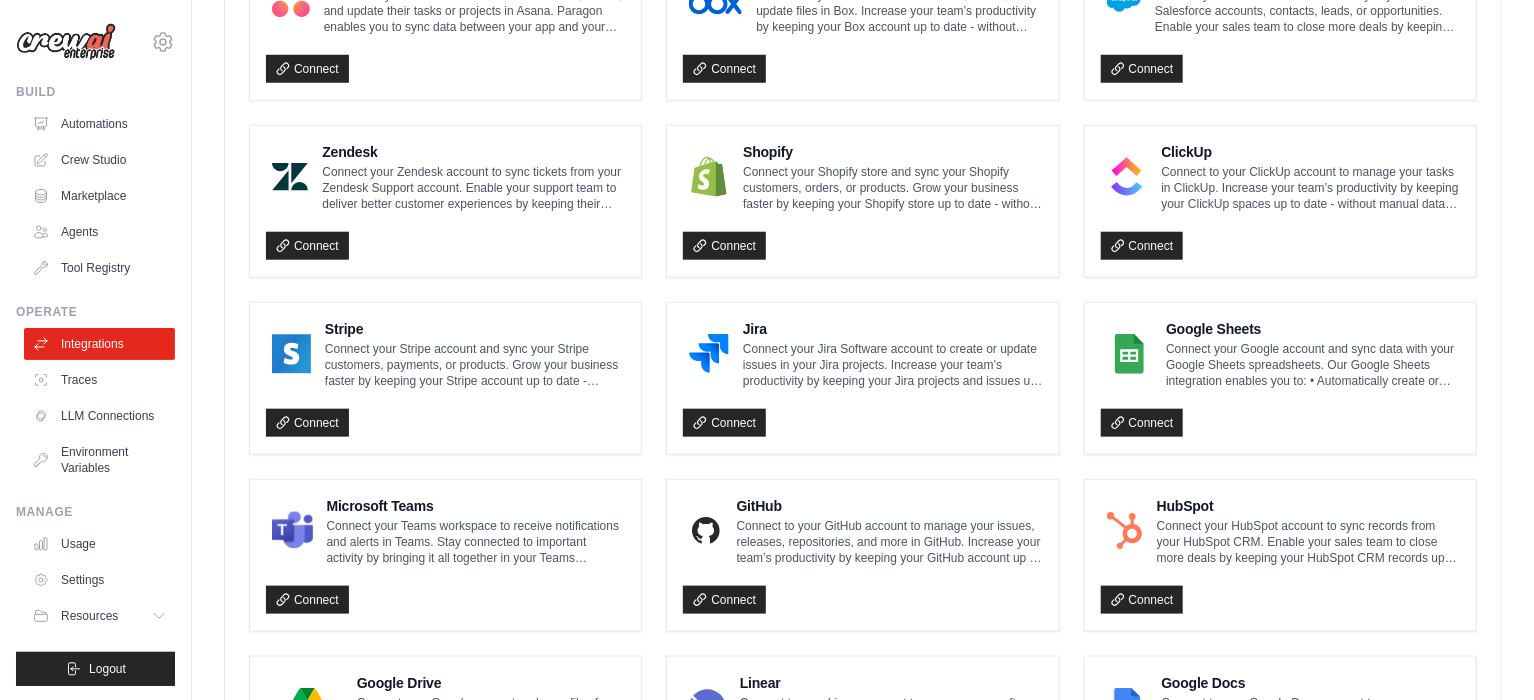 scroll, scrollTop: 900, scrollLeft: 0, axis: vertical 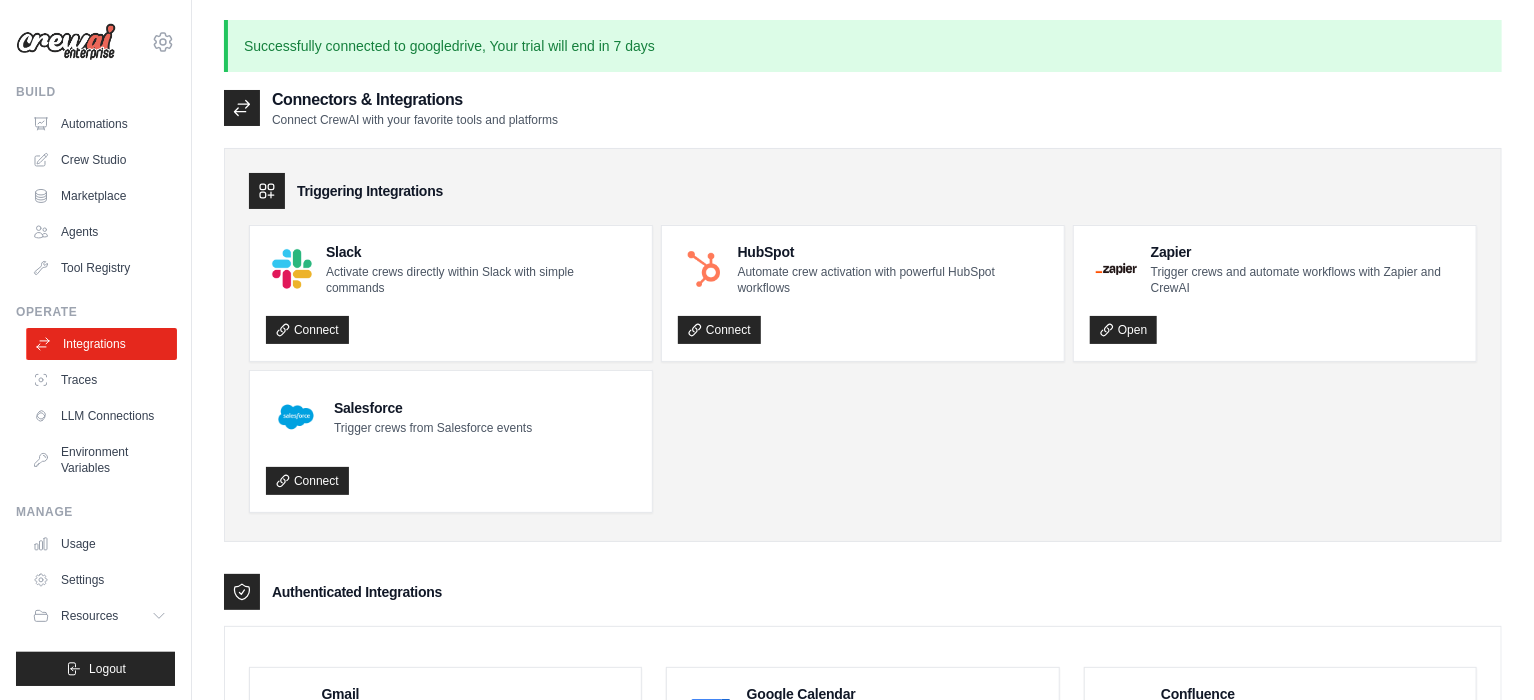 click on "Integrations" at bounding box center (101, 344) 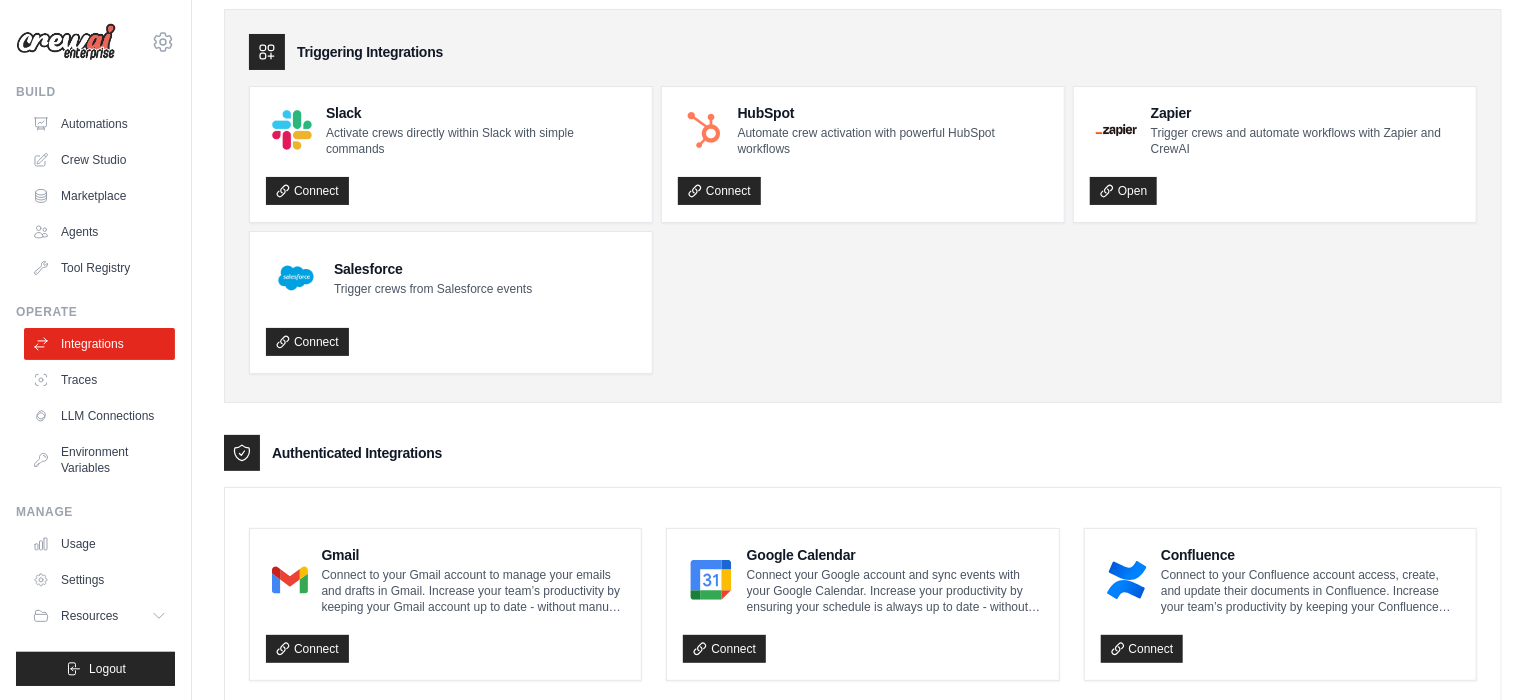 scroll, scrollTop: 200, scrollLeft: 0, axis: vertical 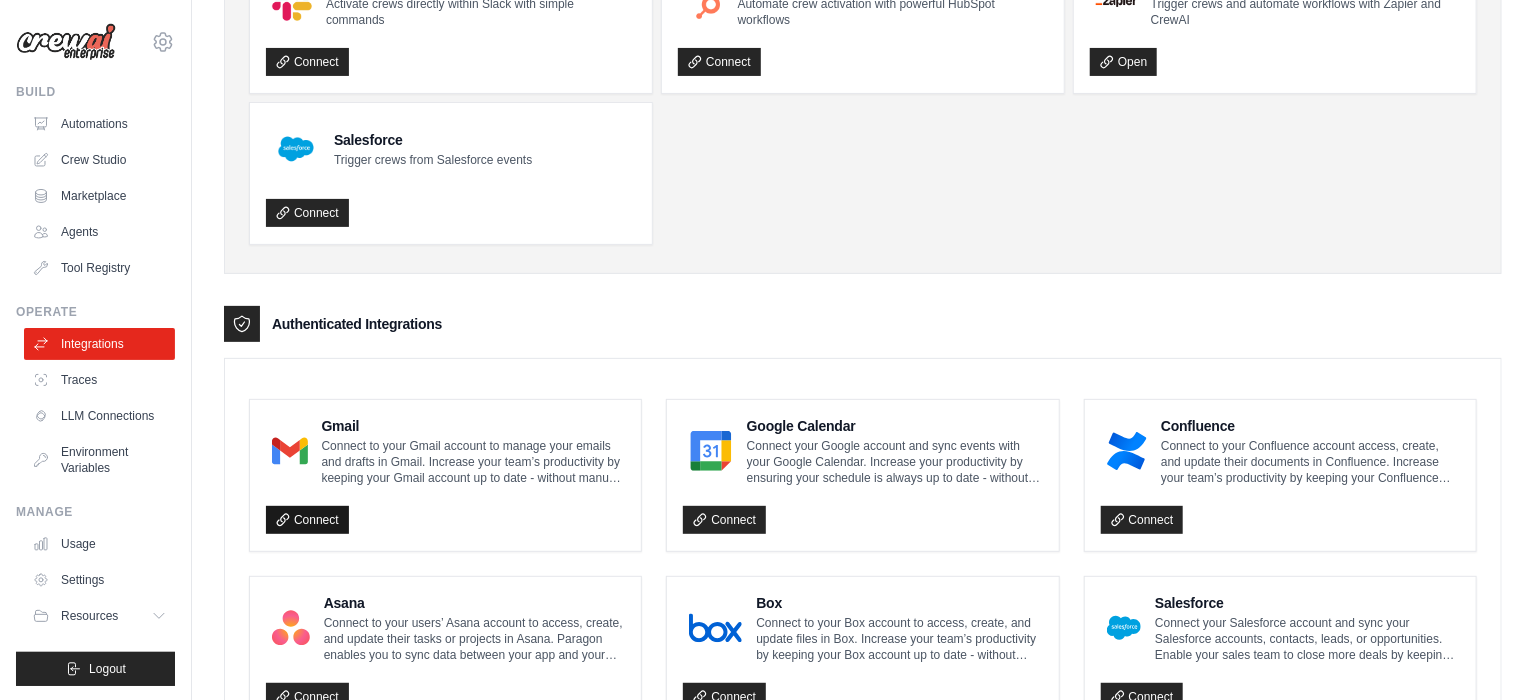 click on "Connect" at bounding box center (307, 520) 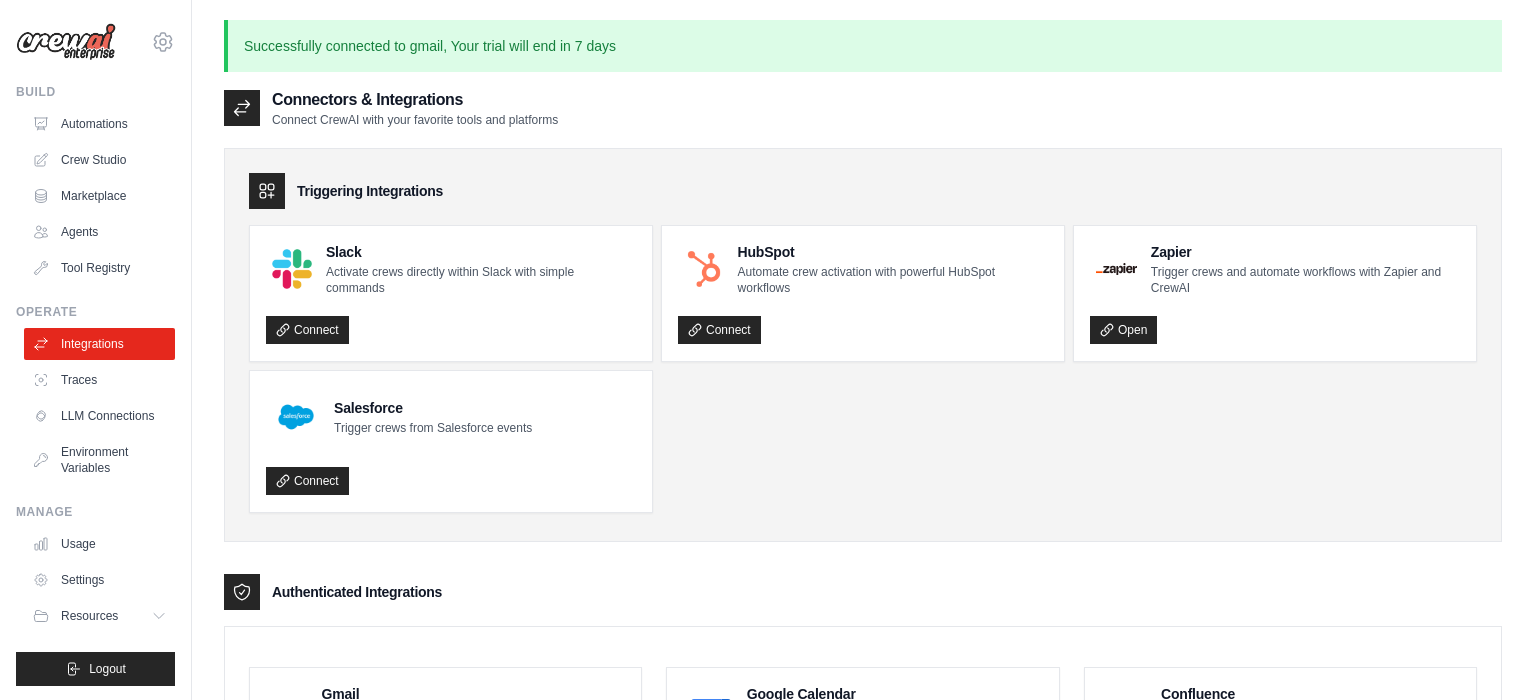 scroll, scrollTop: 0, scrollLeft: 0, axis: both 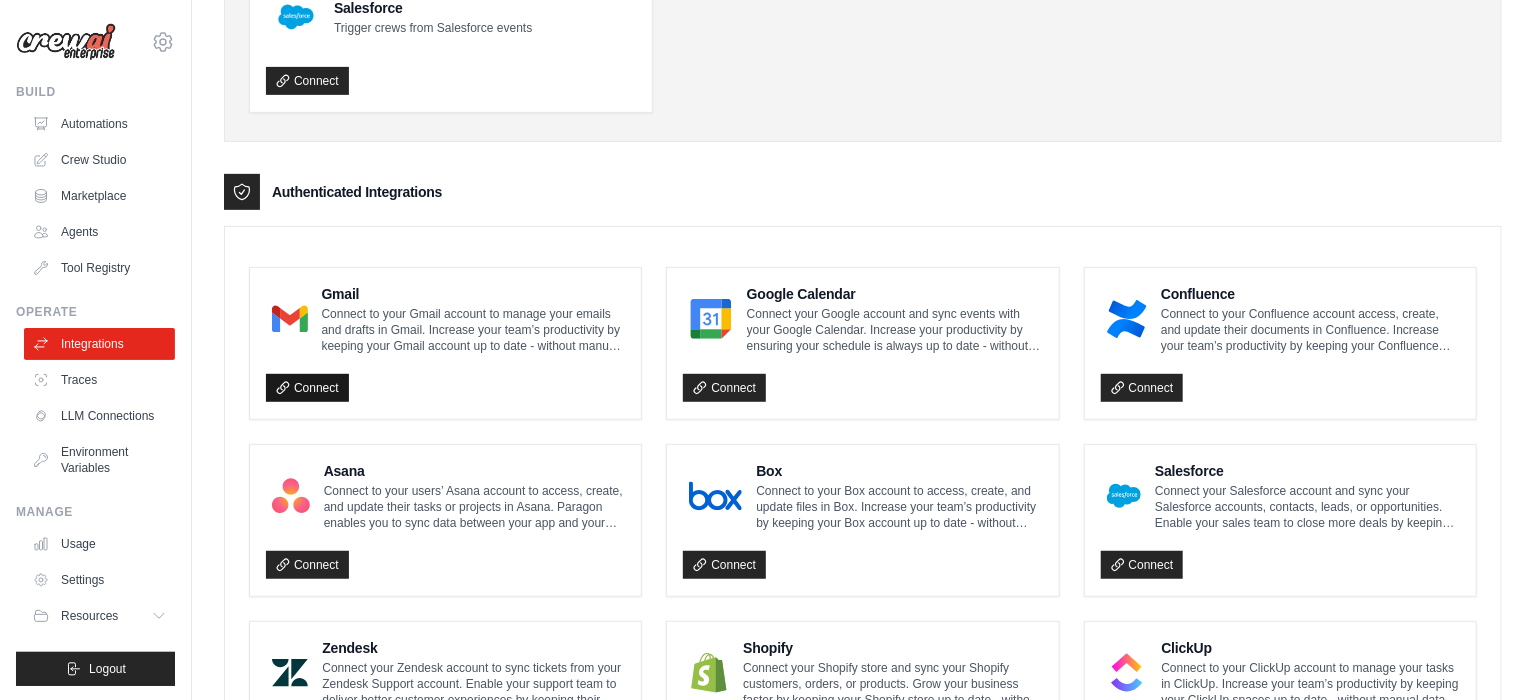 click on "Connect" at bounding box center (307, 388) 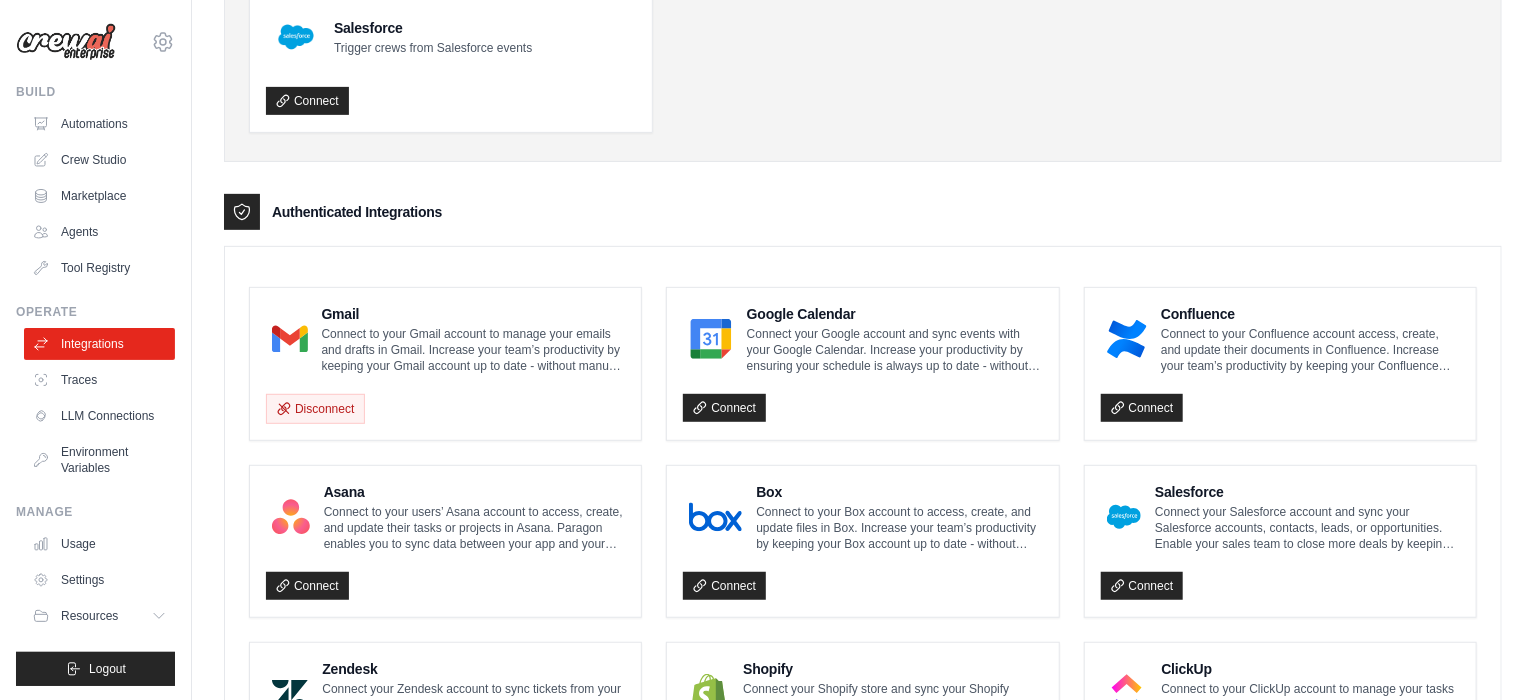 scroll, scrollTop: 99, scrollLeft: 0, axis: vertical 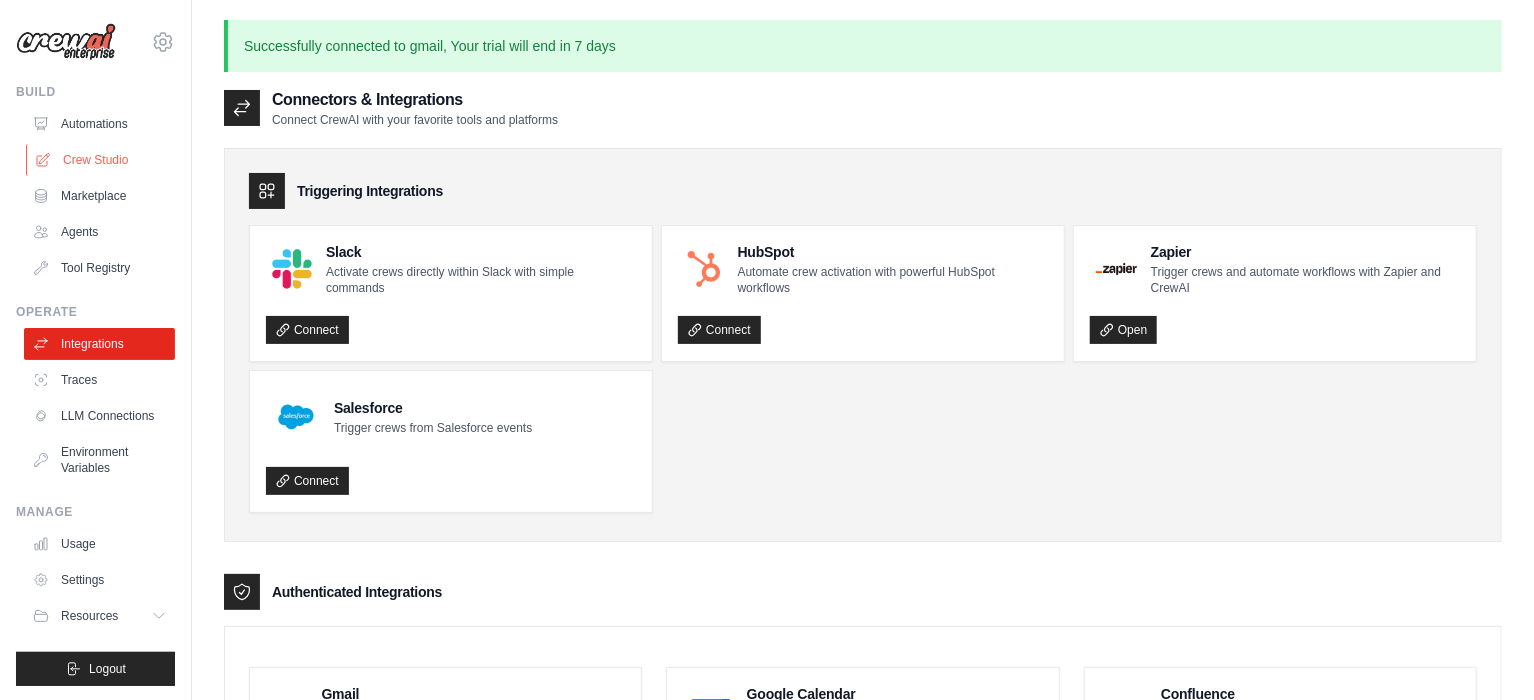 click on "Crew Studio" at bounding box center (101, 160) 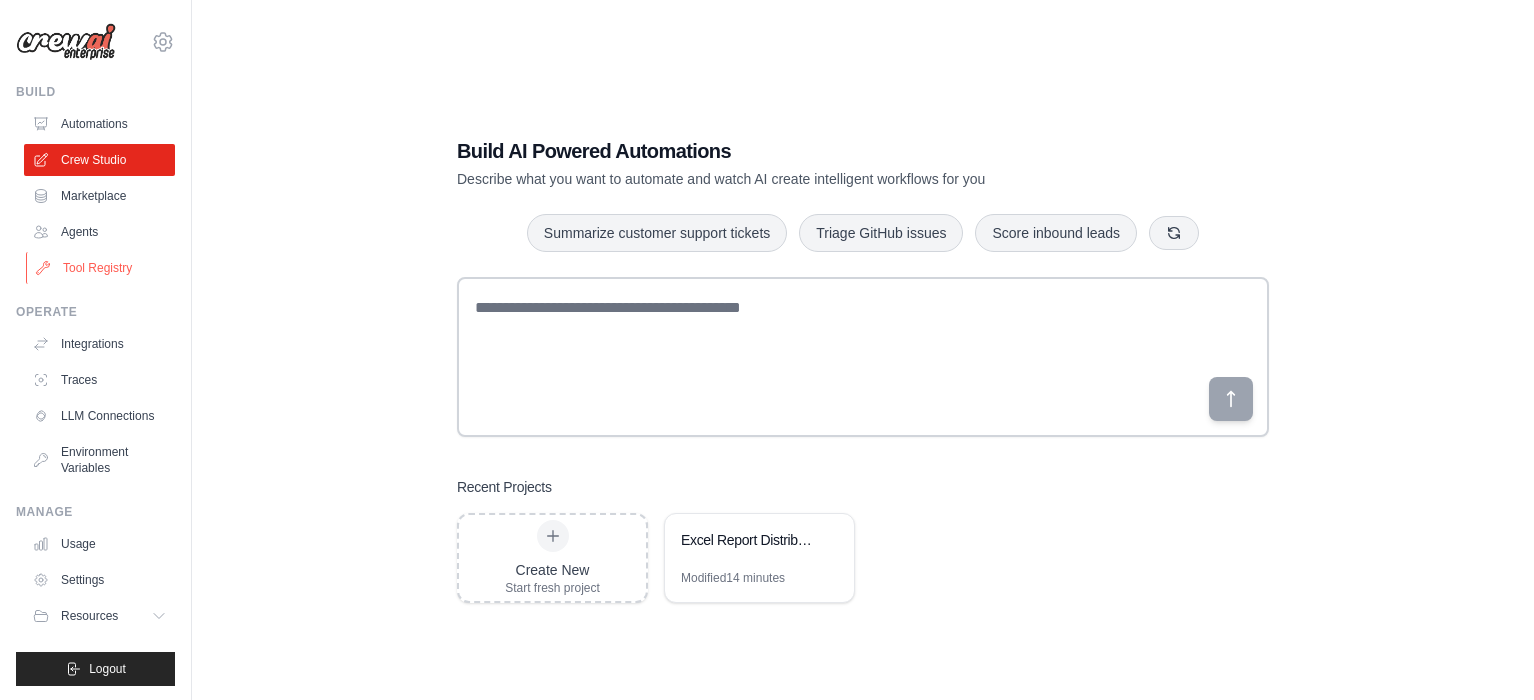 scroll, scrollTop: 40, scrollLeft: 0, axis: vertical 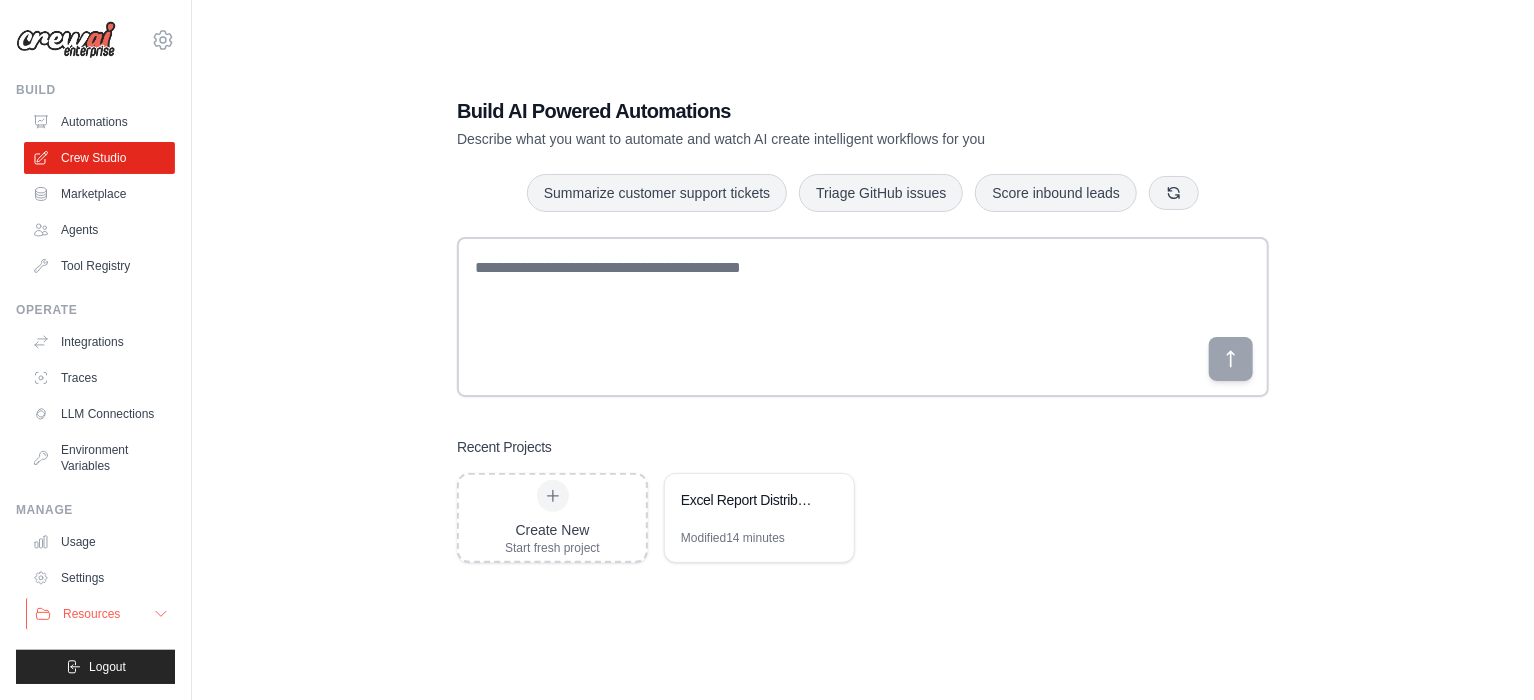 click on "Resources" at bounding box center [91, 614] 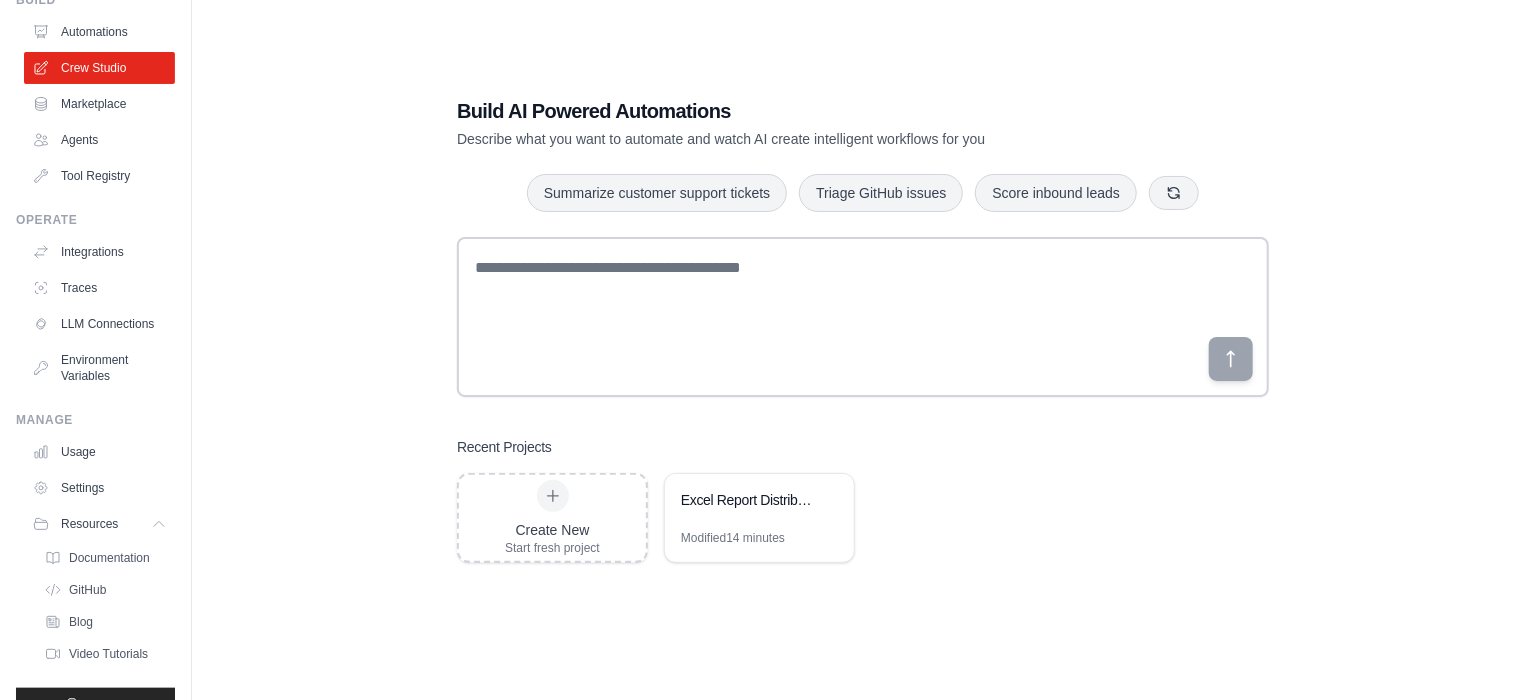 scroll, scrollTop: 0, scrollLeft: 0, axis: both 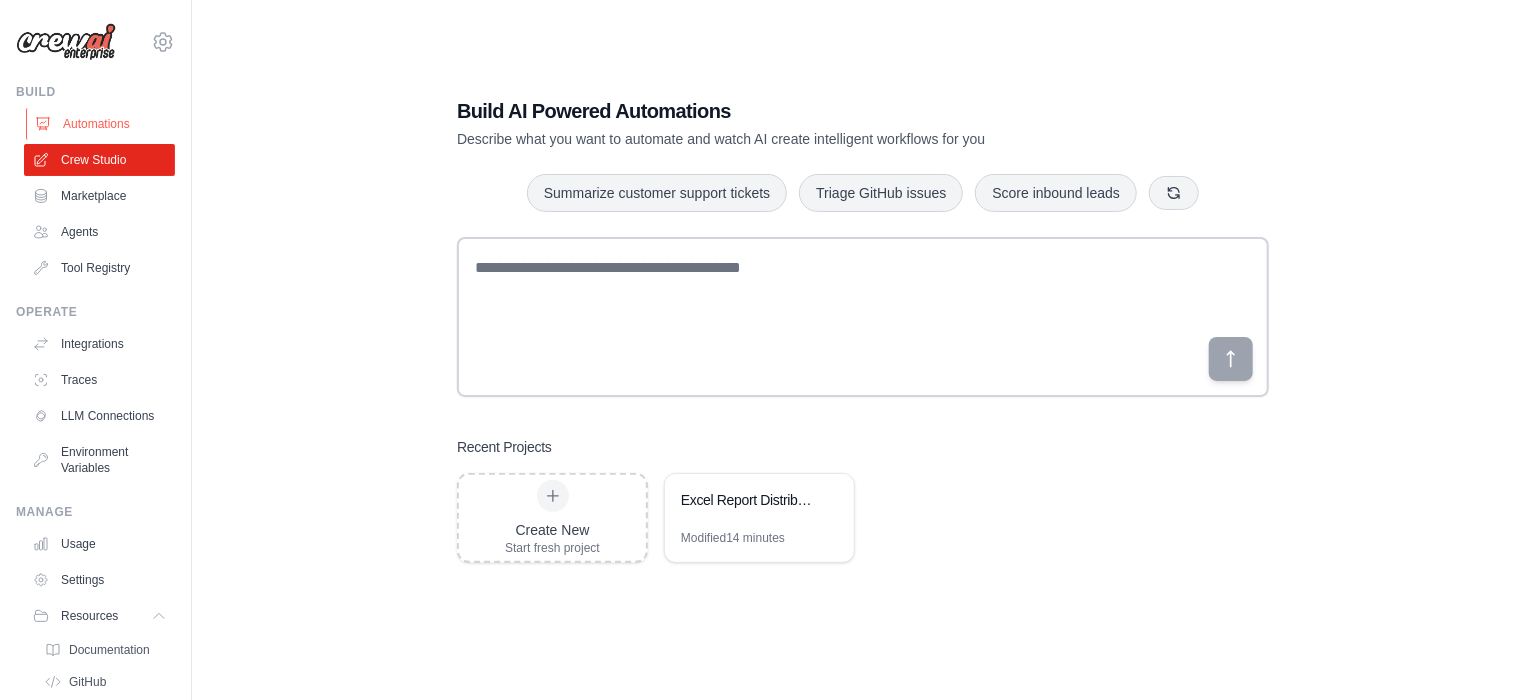 click on "Automations" at bounding box center [101, 124] 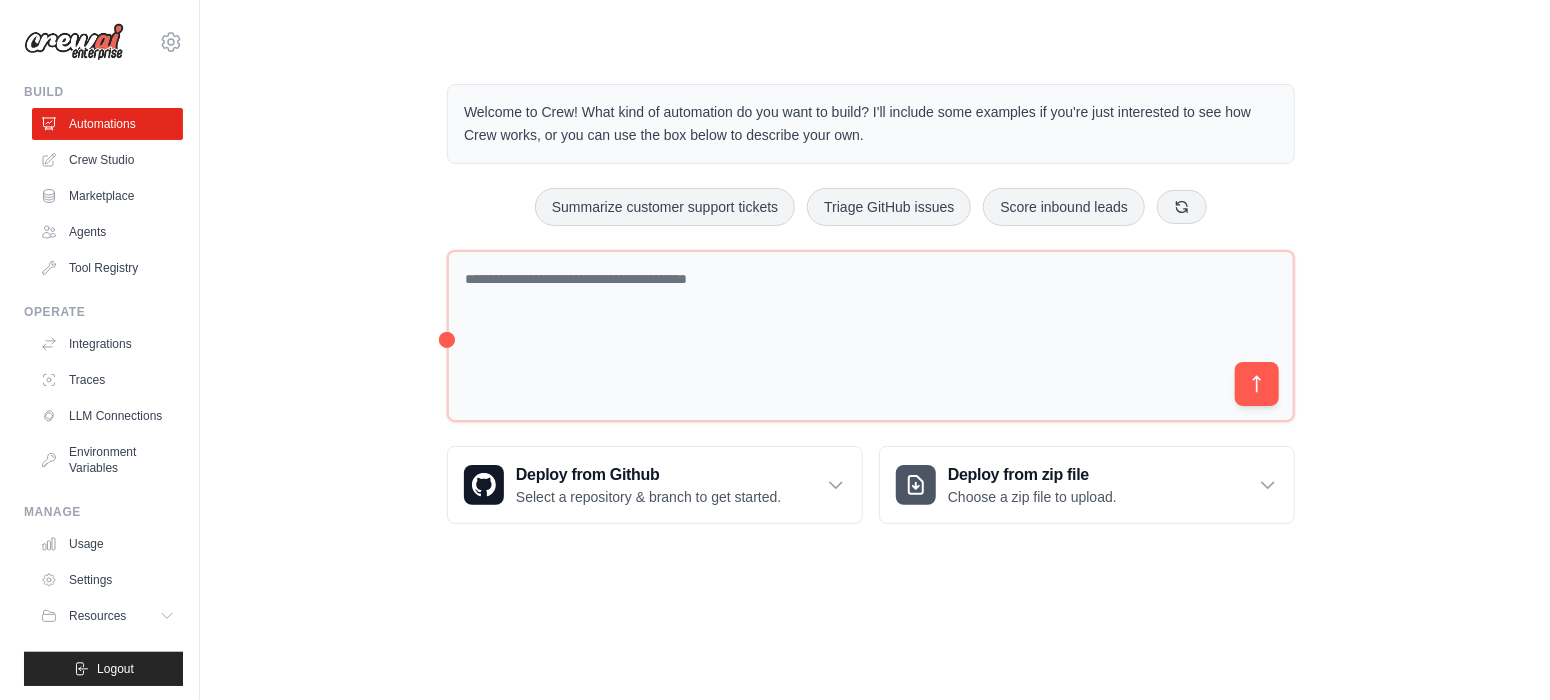 scroll, scrollTop: 0, scrollLeft: 0, axis: both 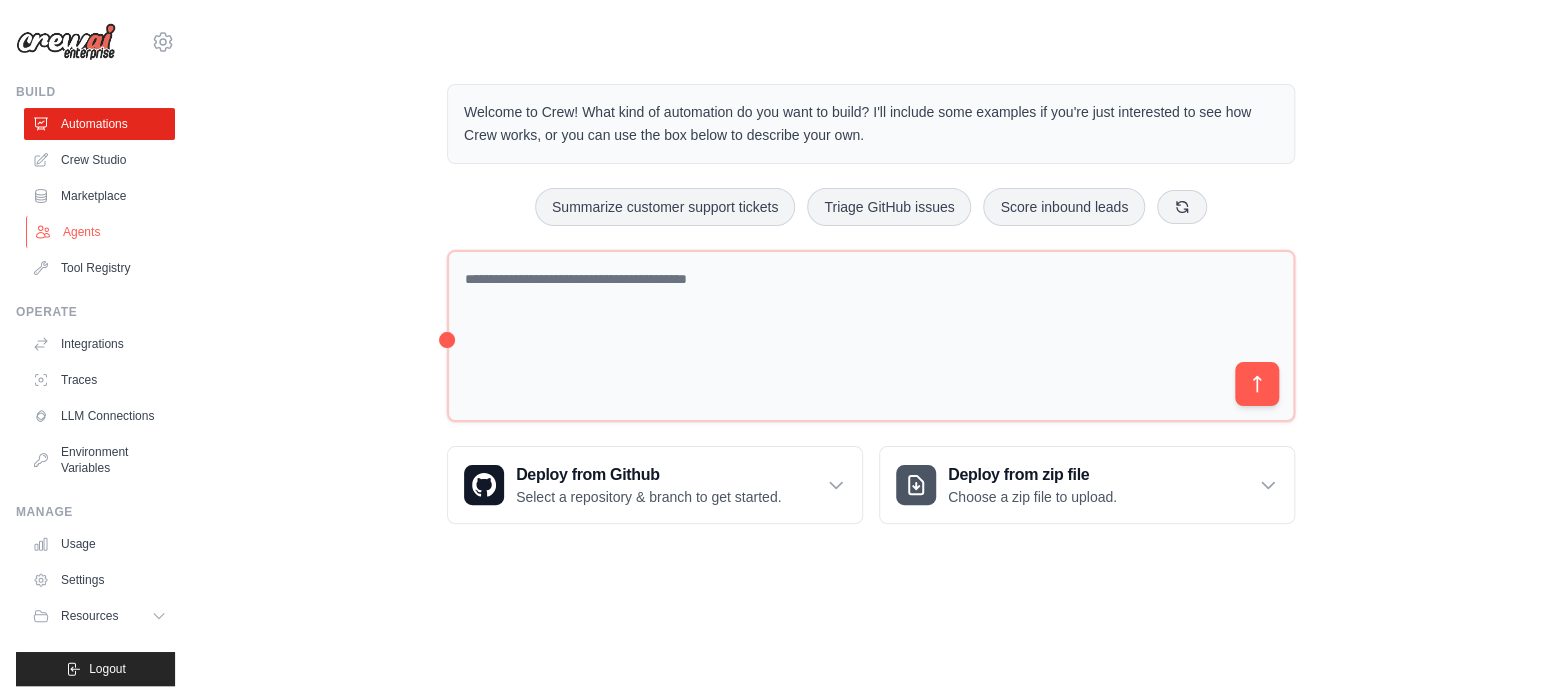 click on "Agents" at bounding box center [101, 232] 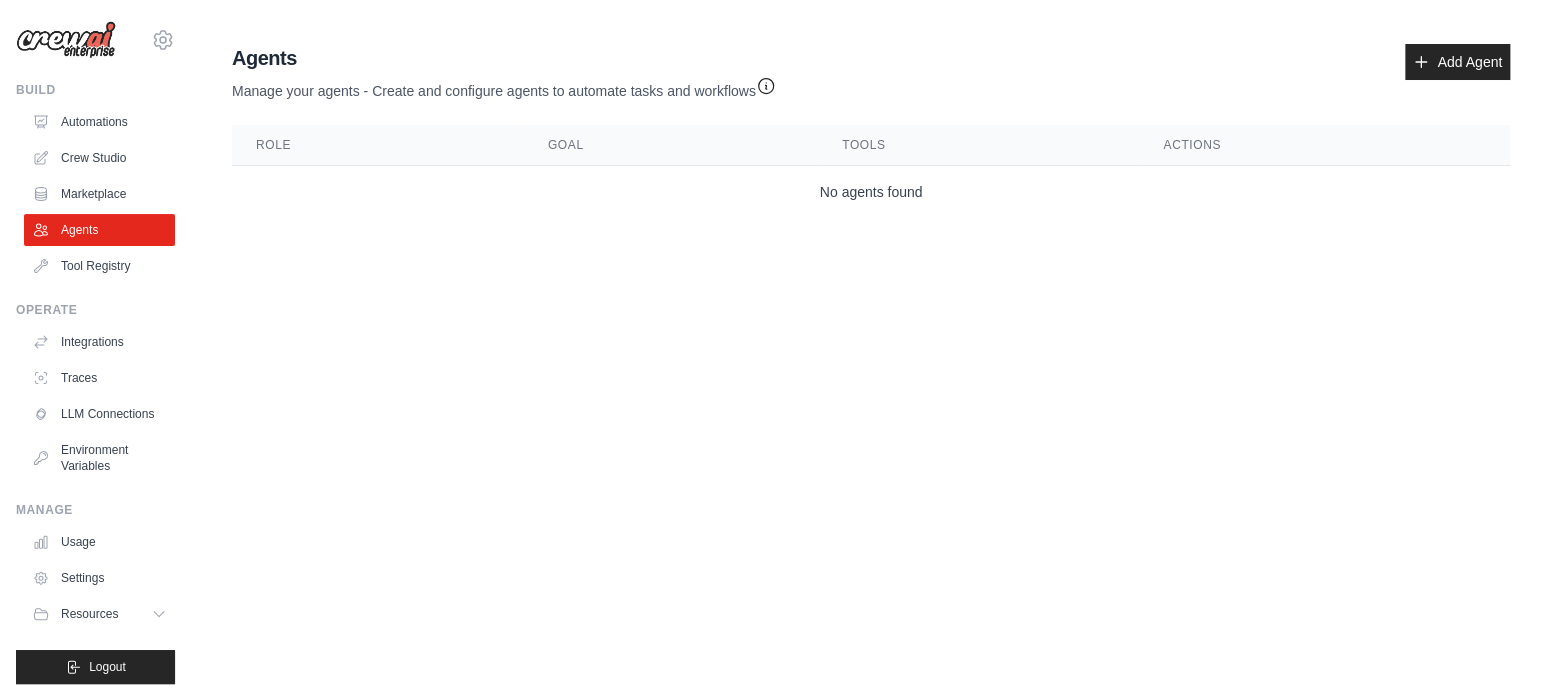 scroll, scrollTop: 17, scrollLeft: 0, axis: vertical 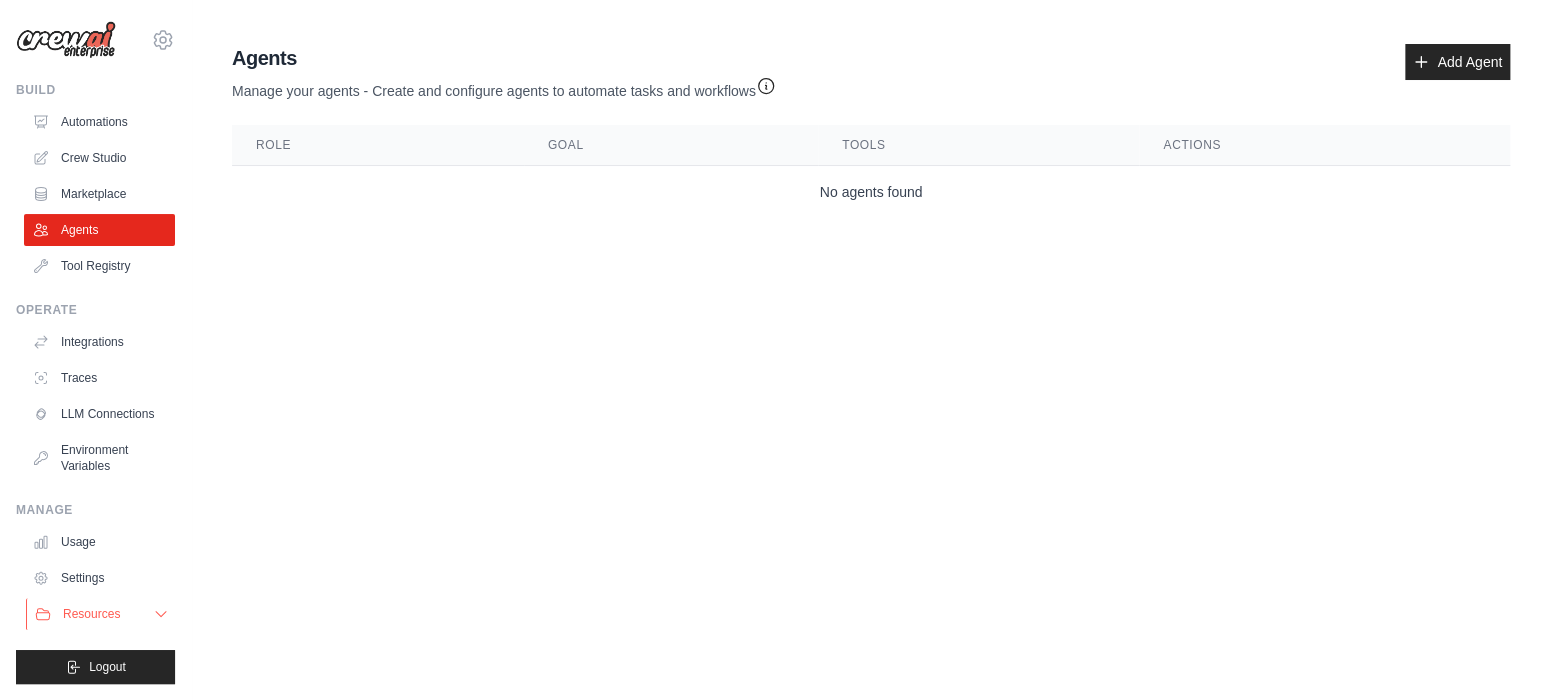 click on "Resources" at bounding box center (91, 614) 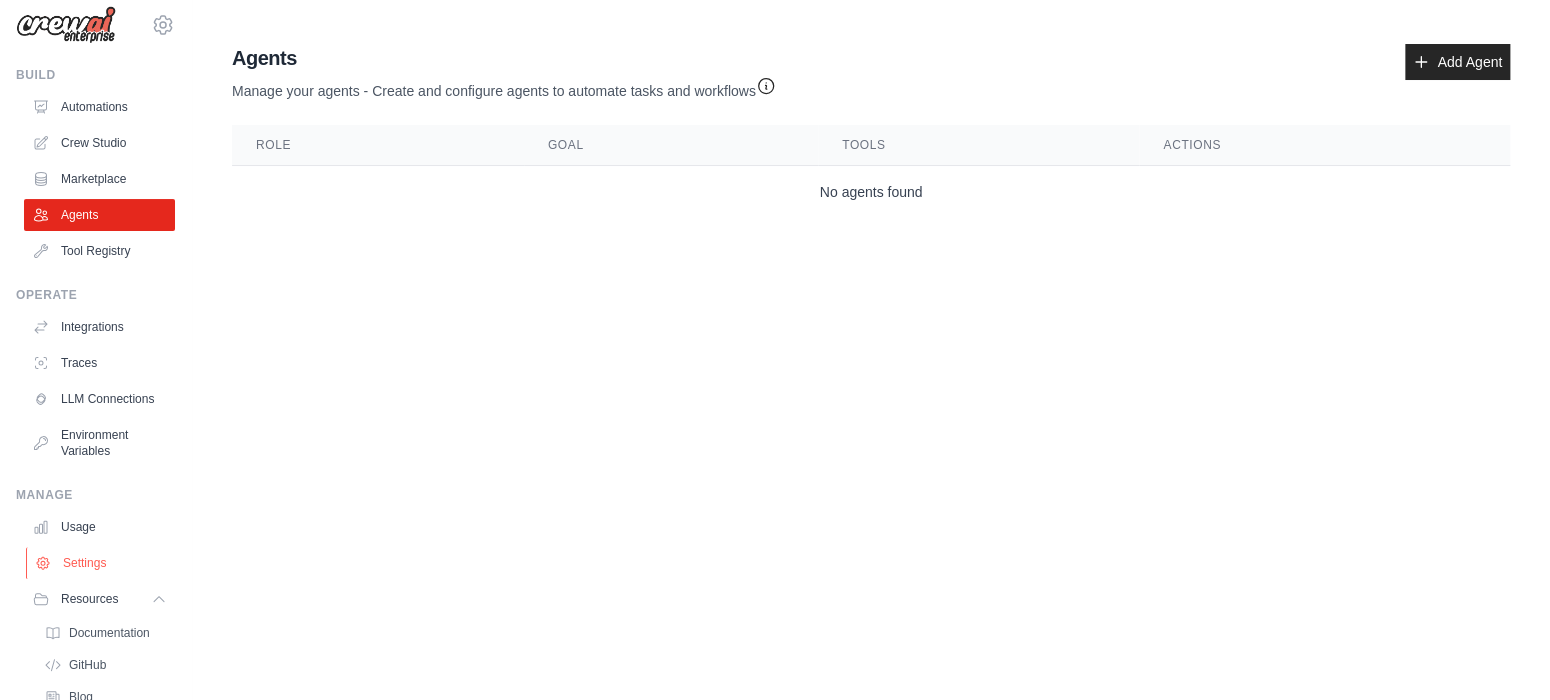 scroll, scrollTop: 161, scrollLeft: 0, axis: vertical 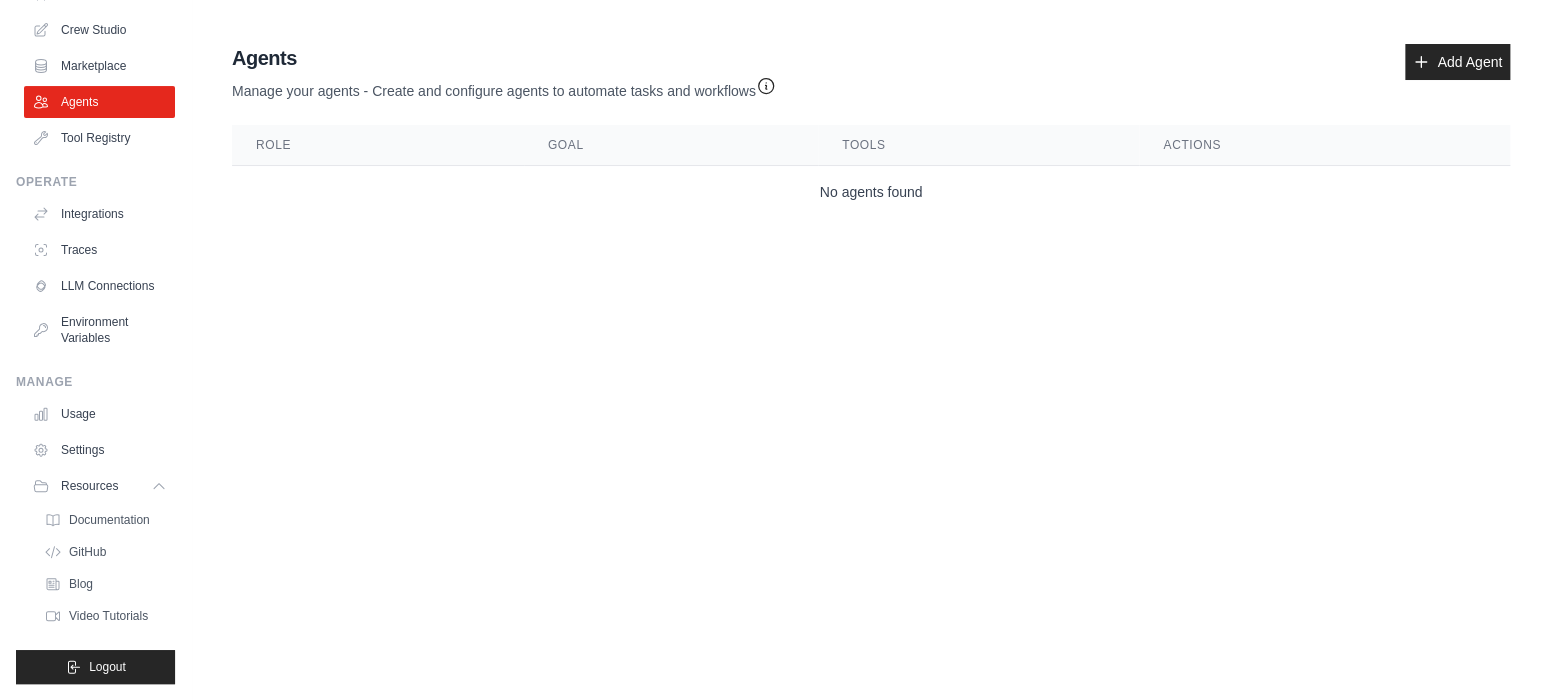 type 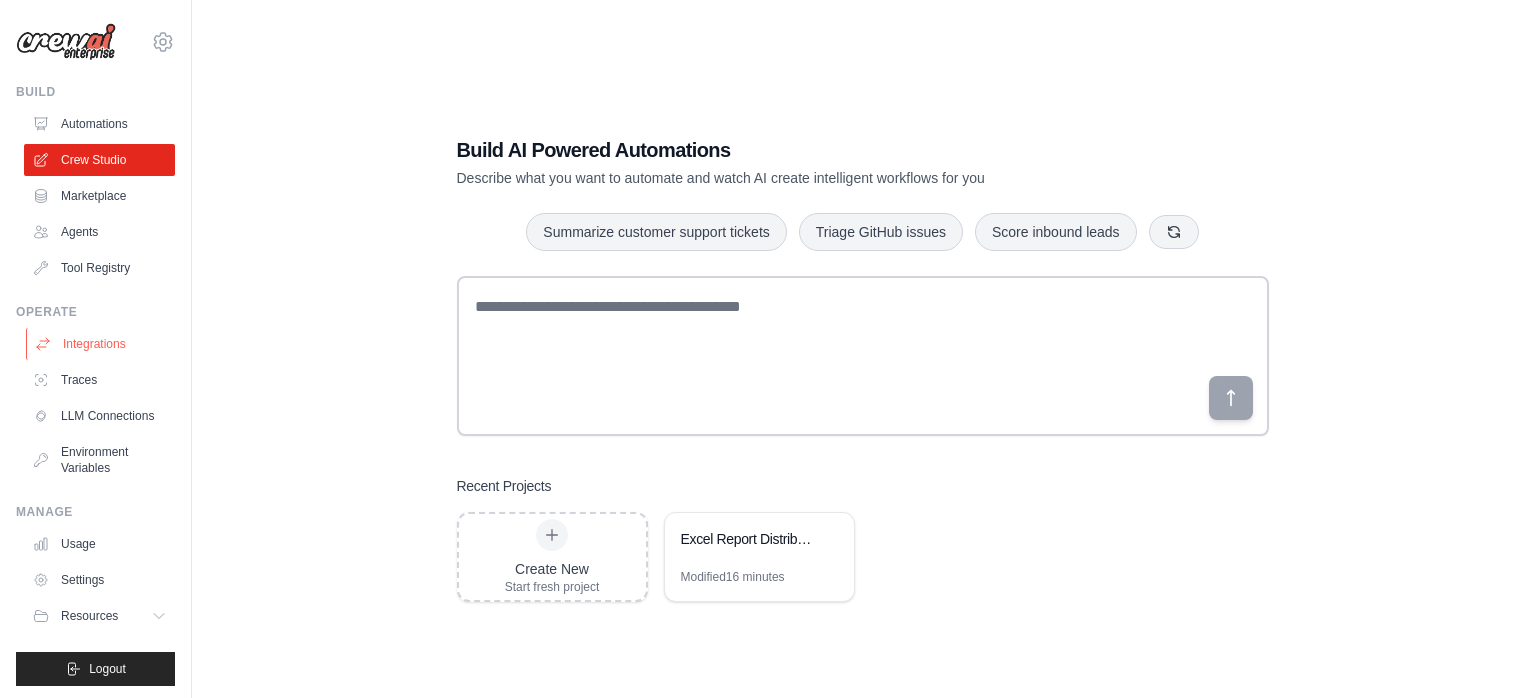 scroll, scrollTop: 0, scrollLeft: 0, axis: both 